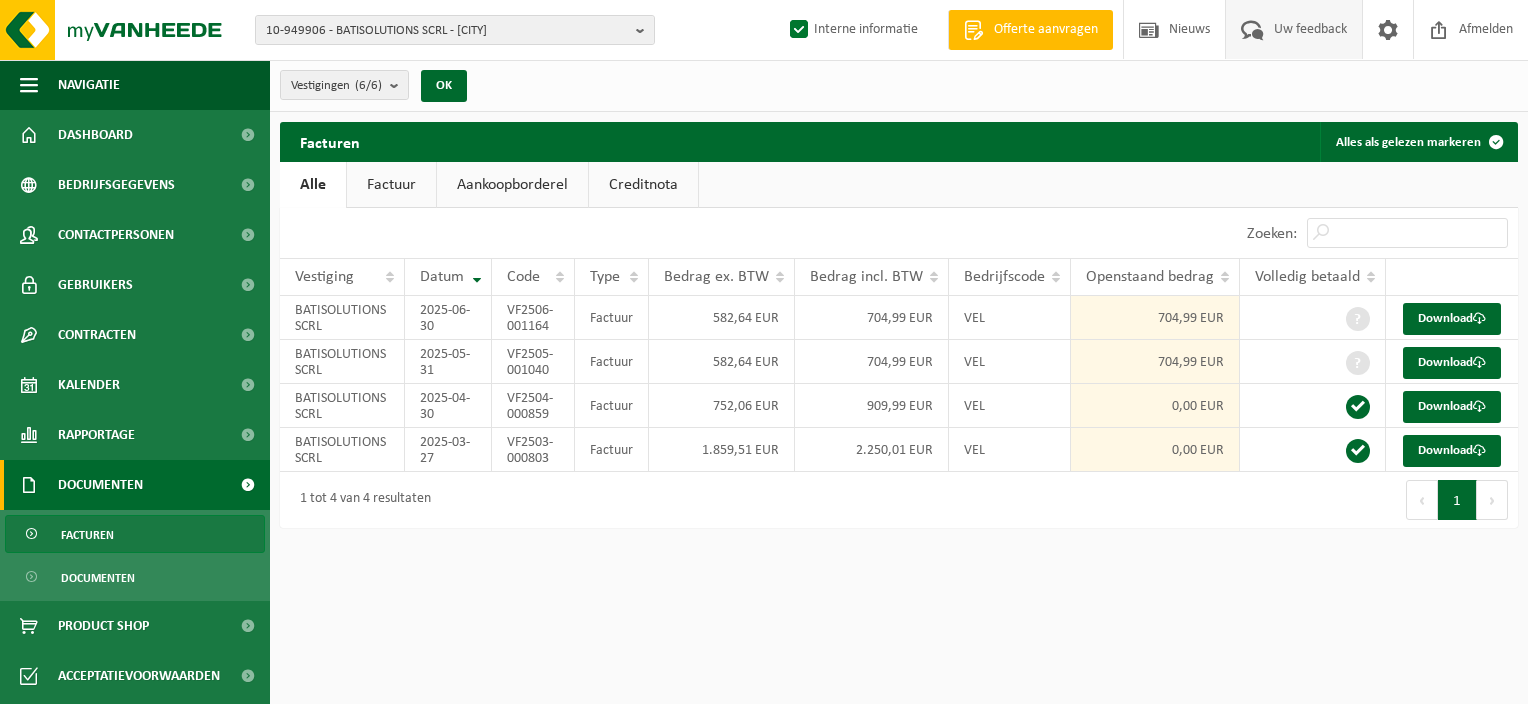 scroll, scrollTop: 0, scrollLeft: 0, axis: both 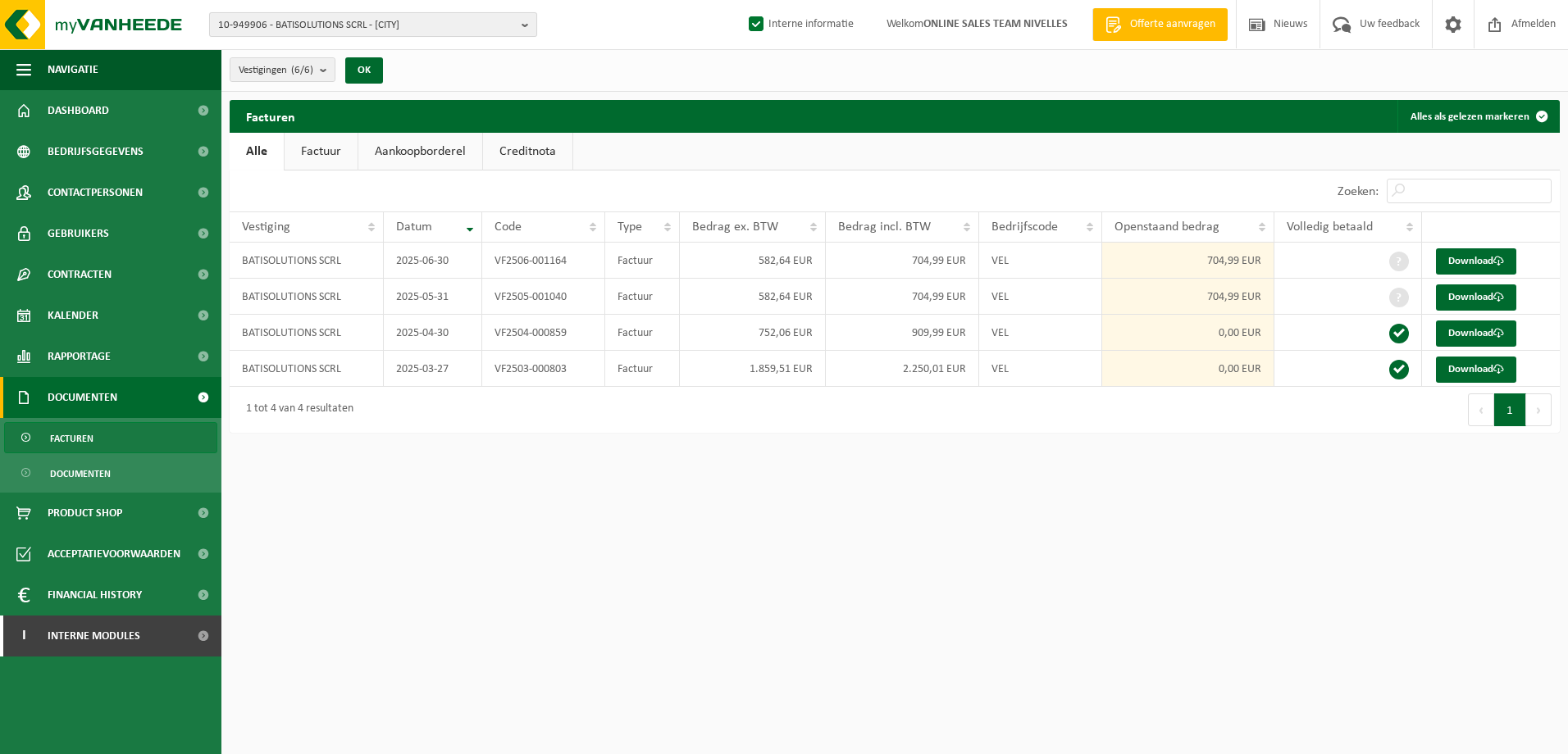 click at bounding box center (529, 25) 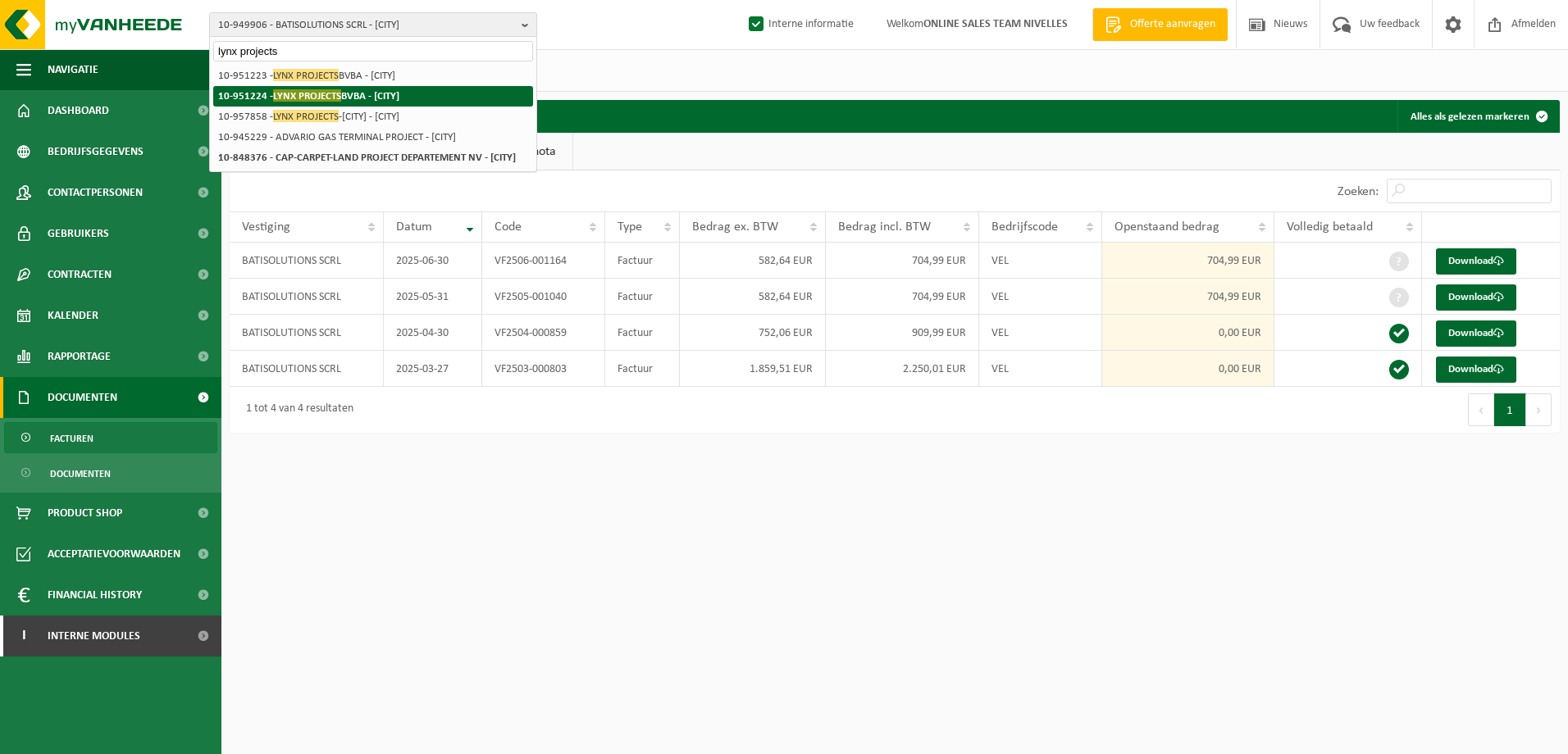 type on "lynx projects" 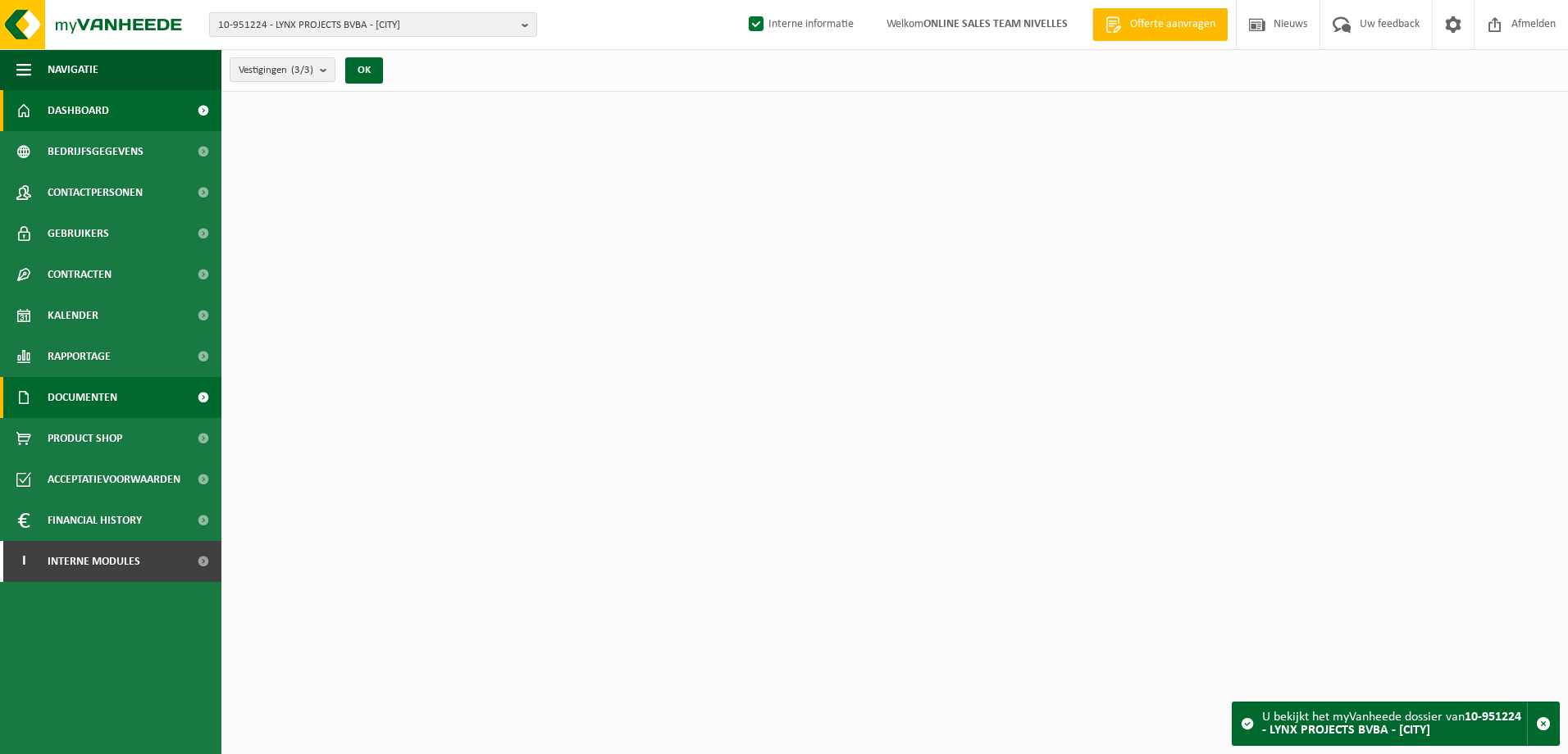 scroll, scrollTop: 0, scrollLeft: 0, axis: both 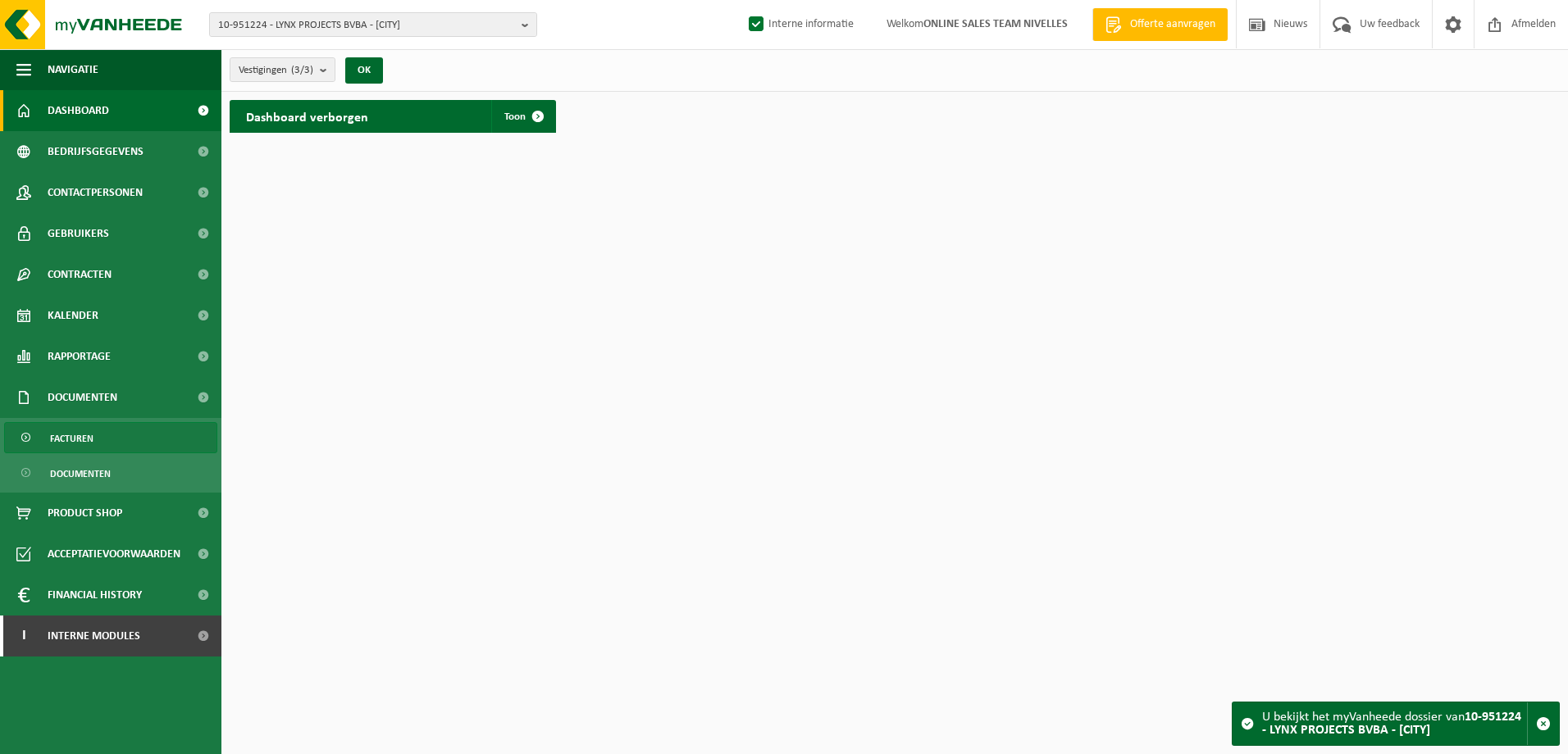 click on "Facturen" at bounding box center [71, 438] 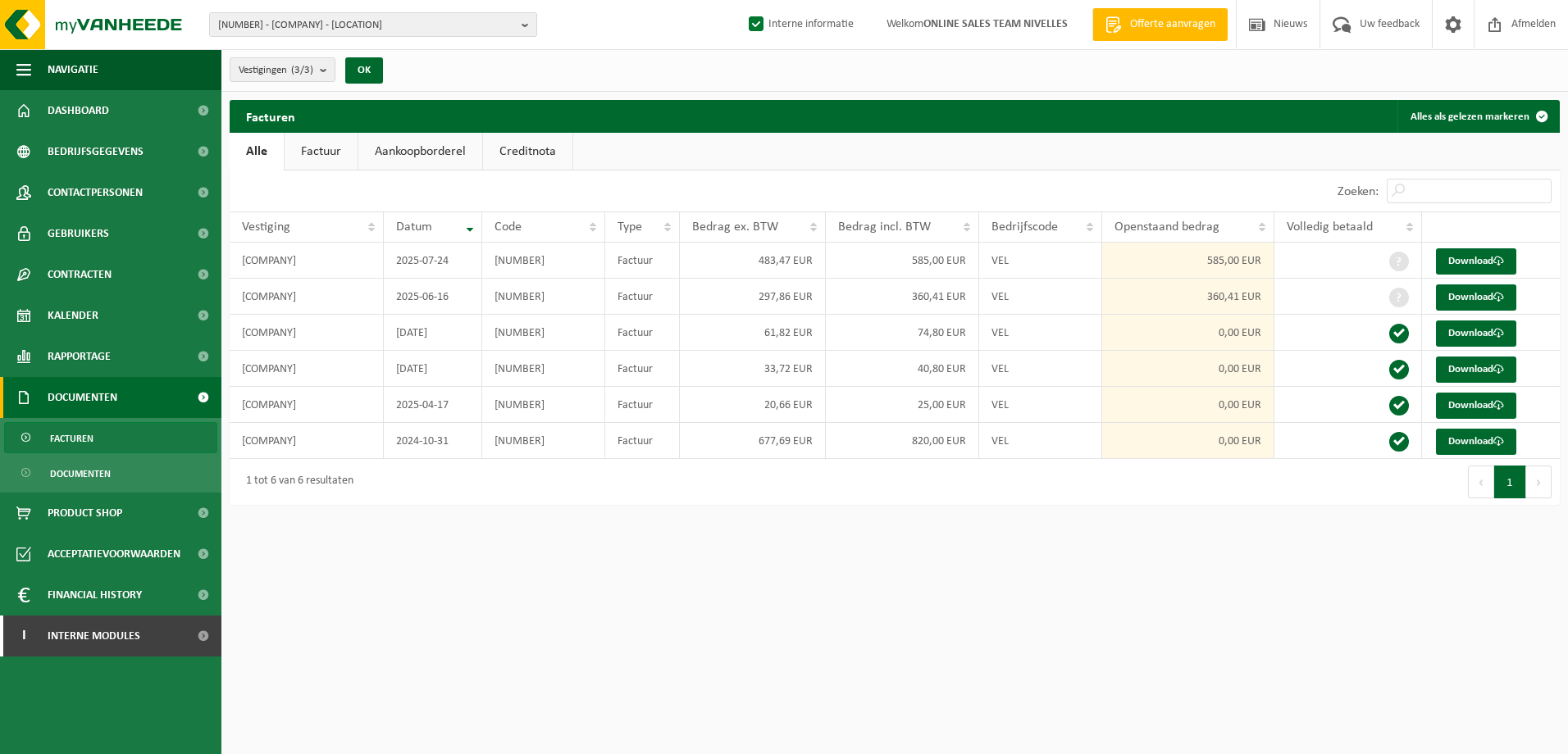 scroll, scrollTop: 0, scrollLeft: 0, axis: both 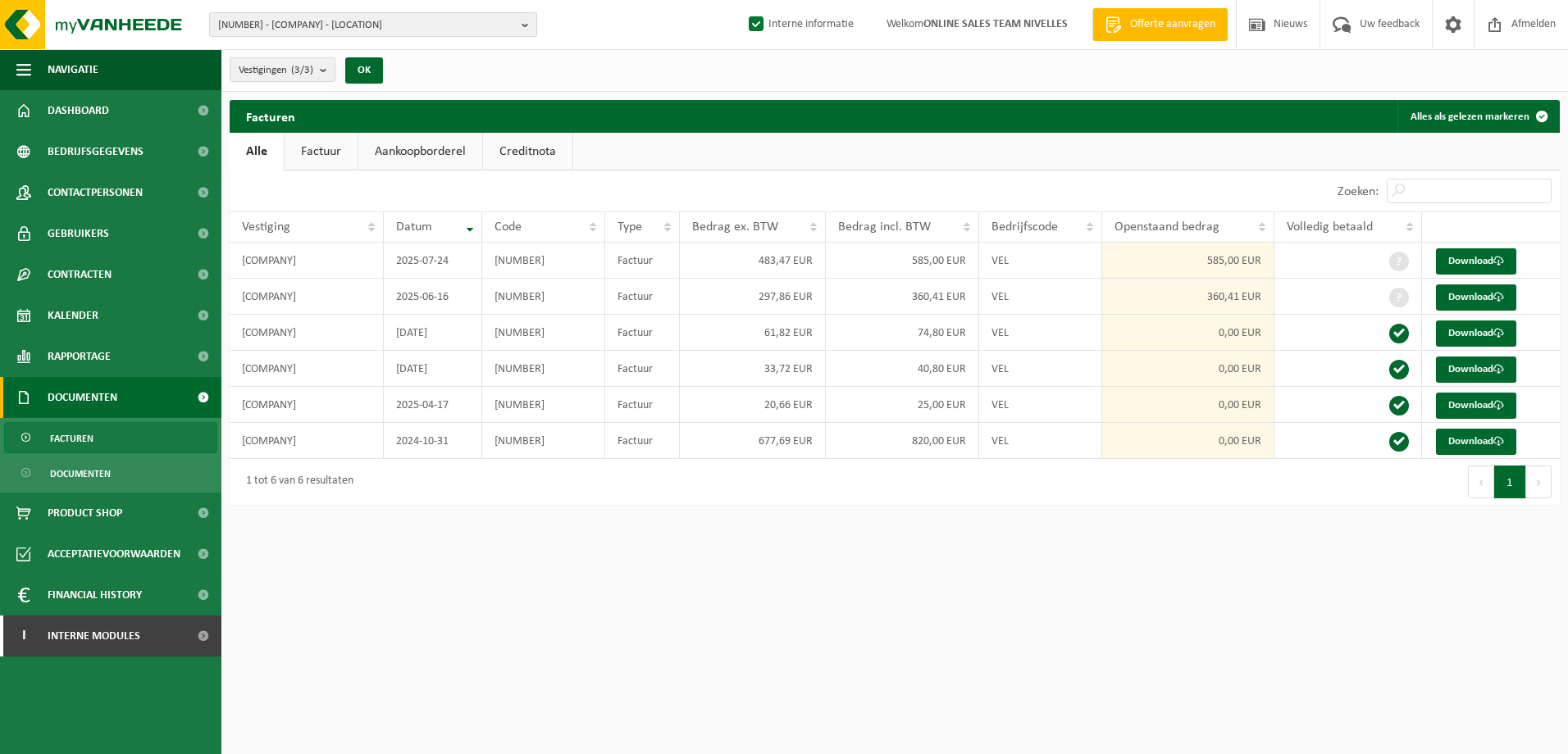 click at bounding box center [529, 25] 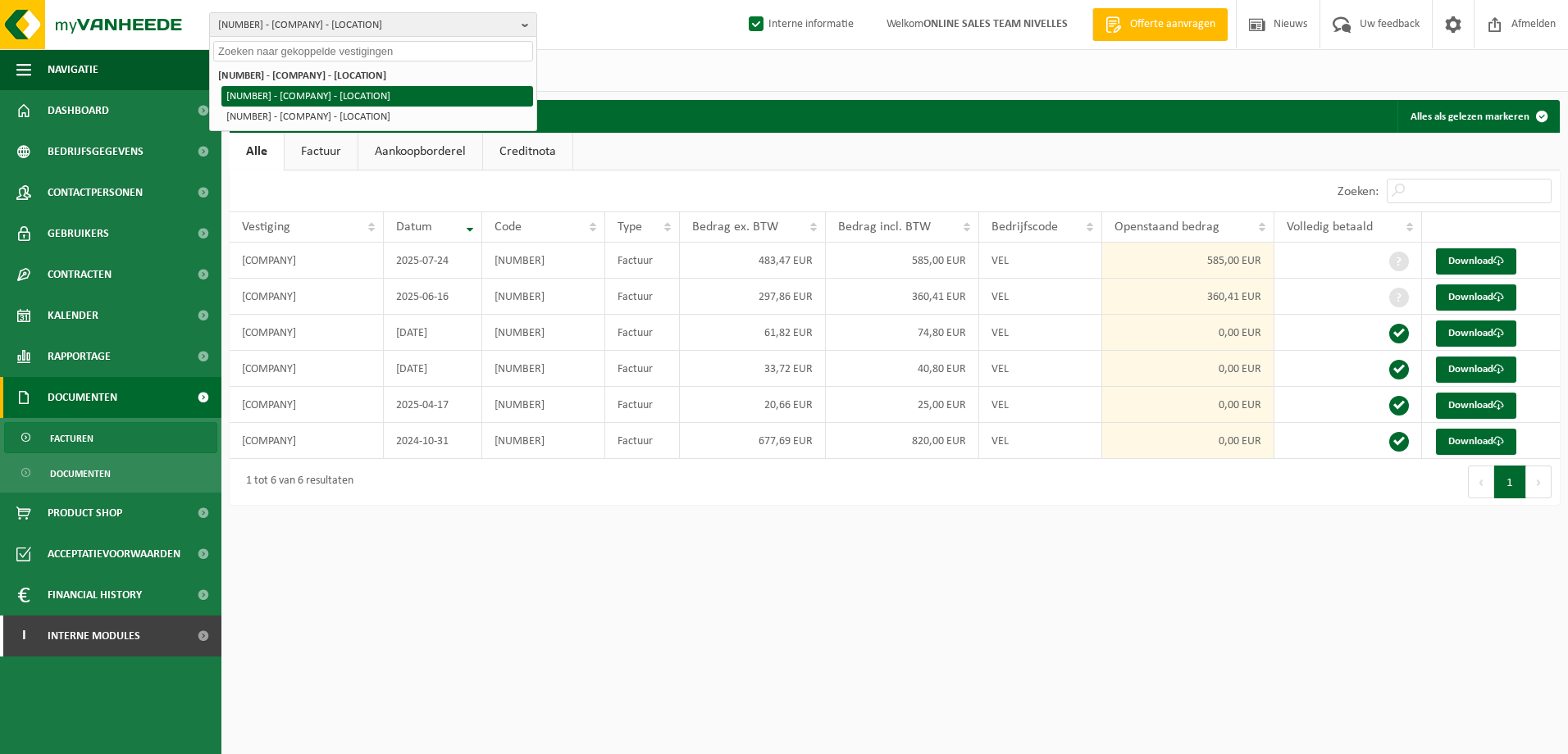 click on "[NUMBER] - LYNX PROJECTS BVBA - [CITY]" at bounding box center [377, 96] 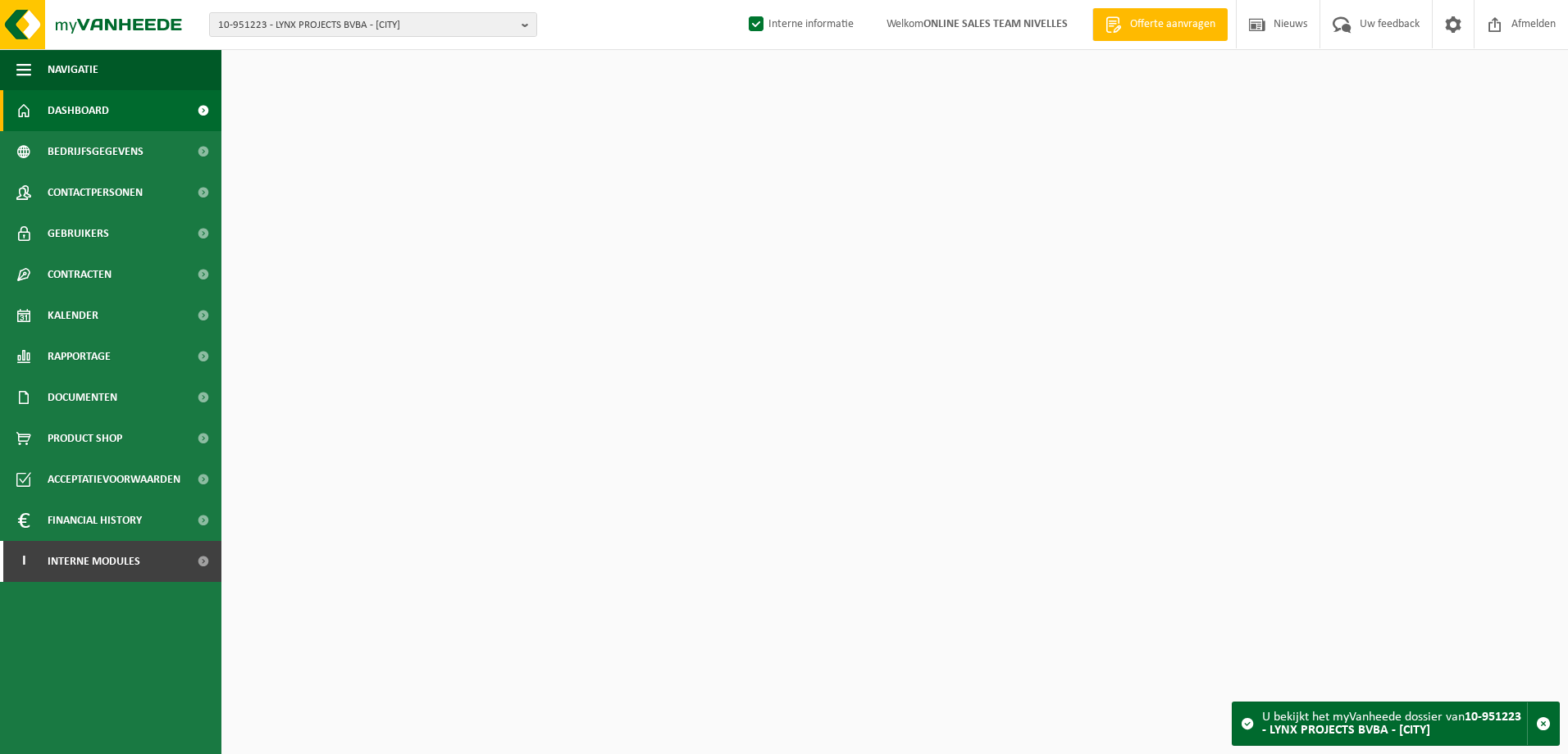scroll, scrollTop: 0, scrollLeft: 0, axis: both 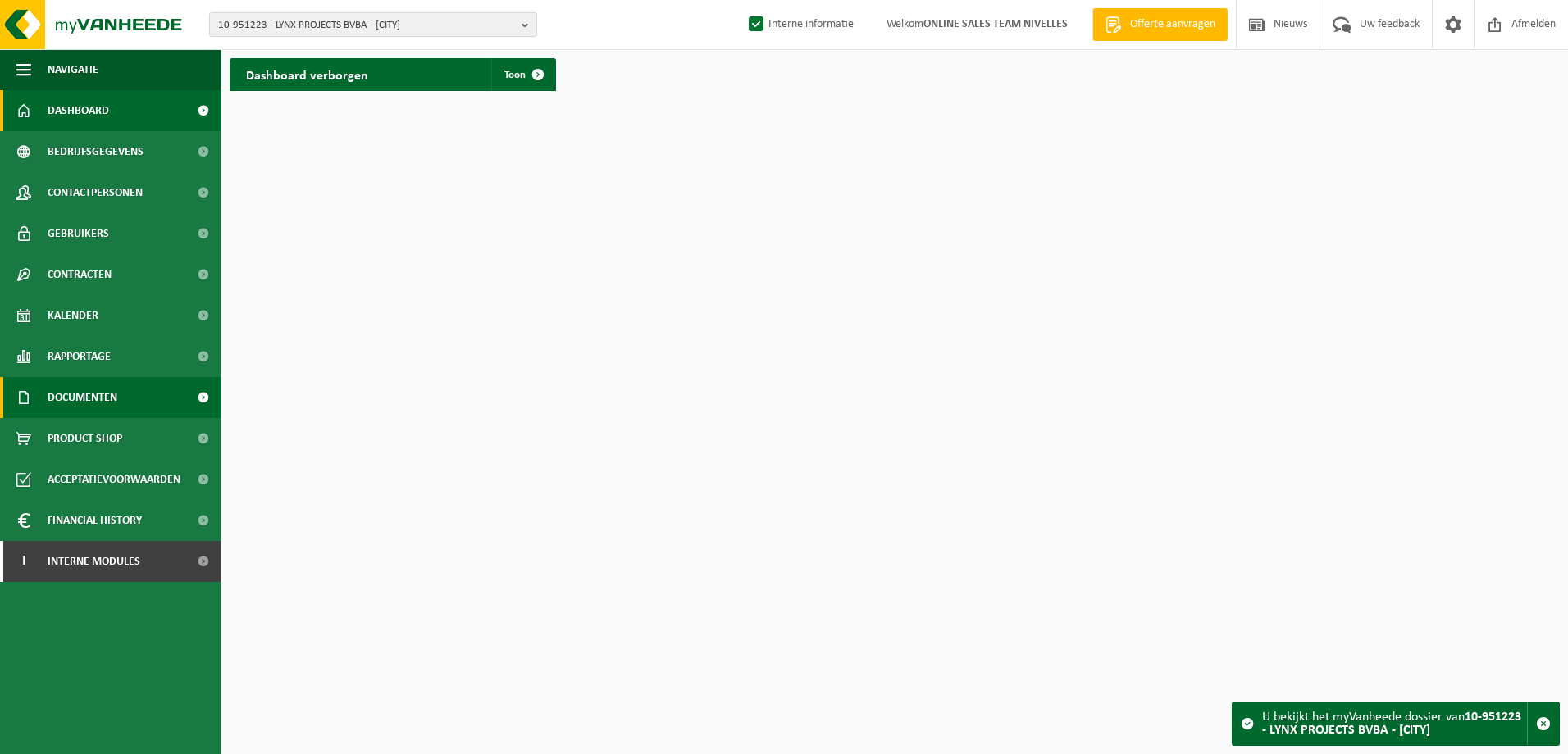 click on "Documenten" at bounding box center (111, 397) 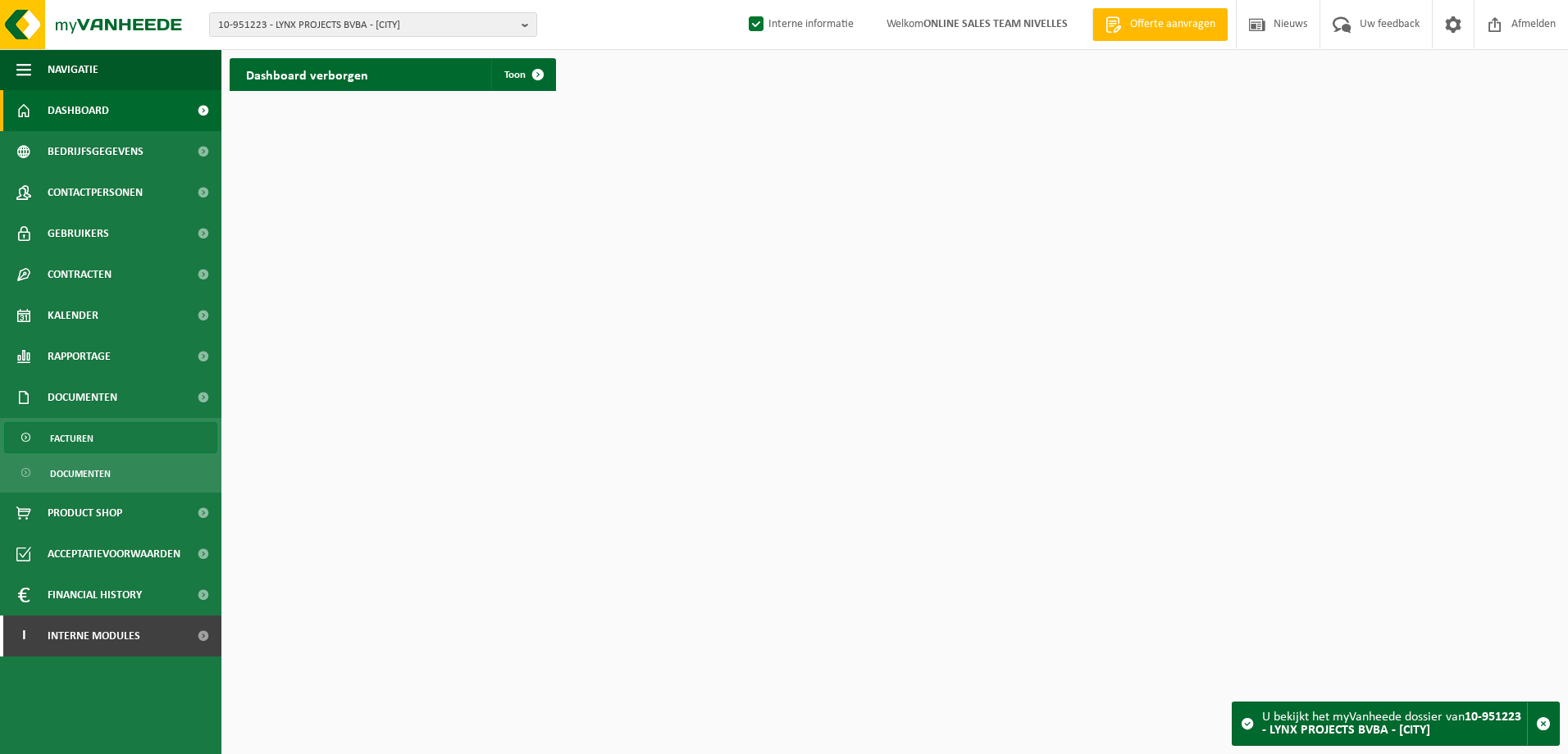 click on "Facturen" at bounding box center [111, 438] 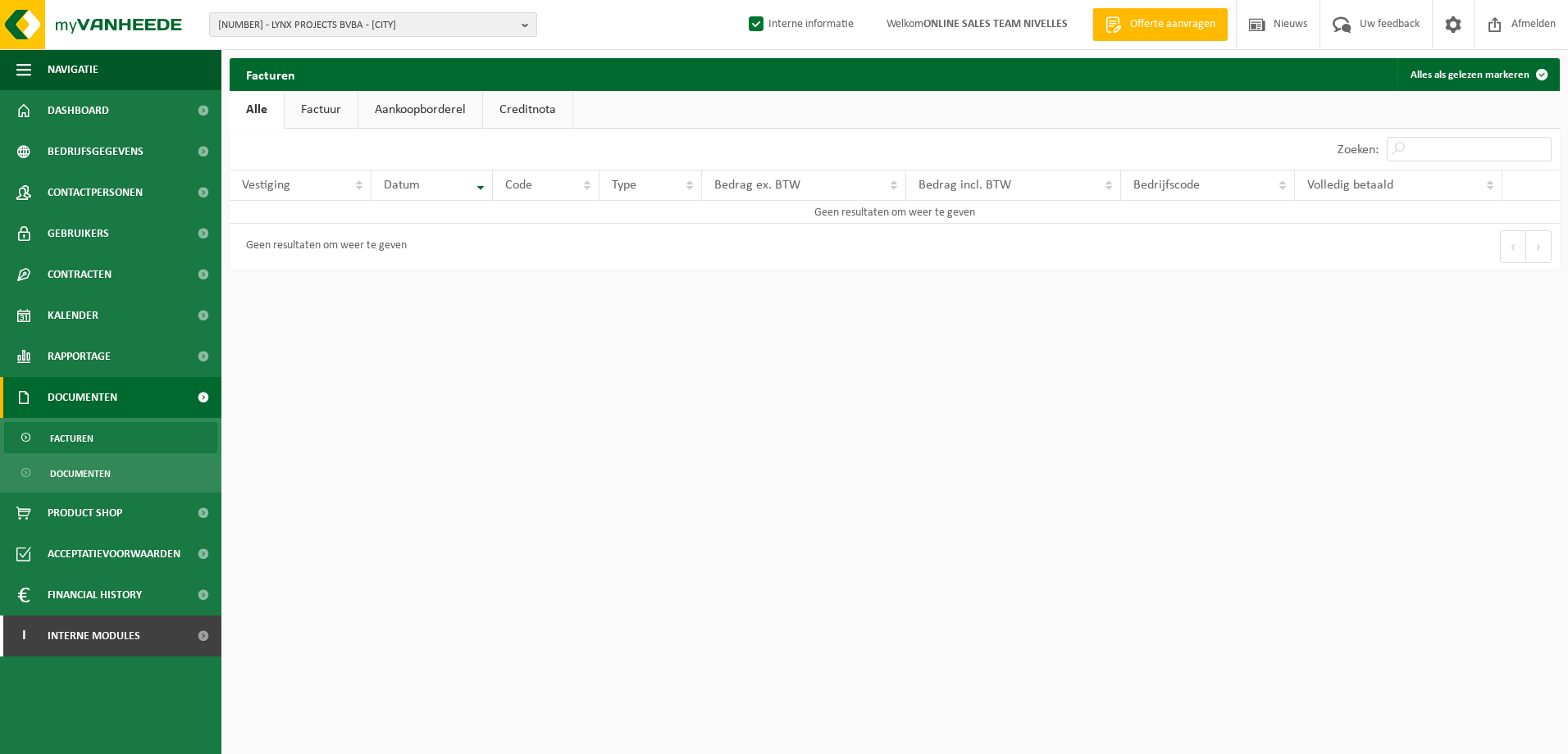 scroll, scrollTop: 0, scrollLeft: 0, axis: both 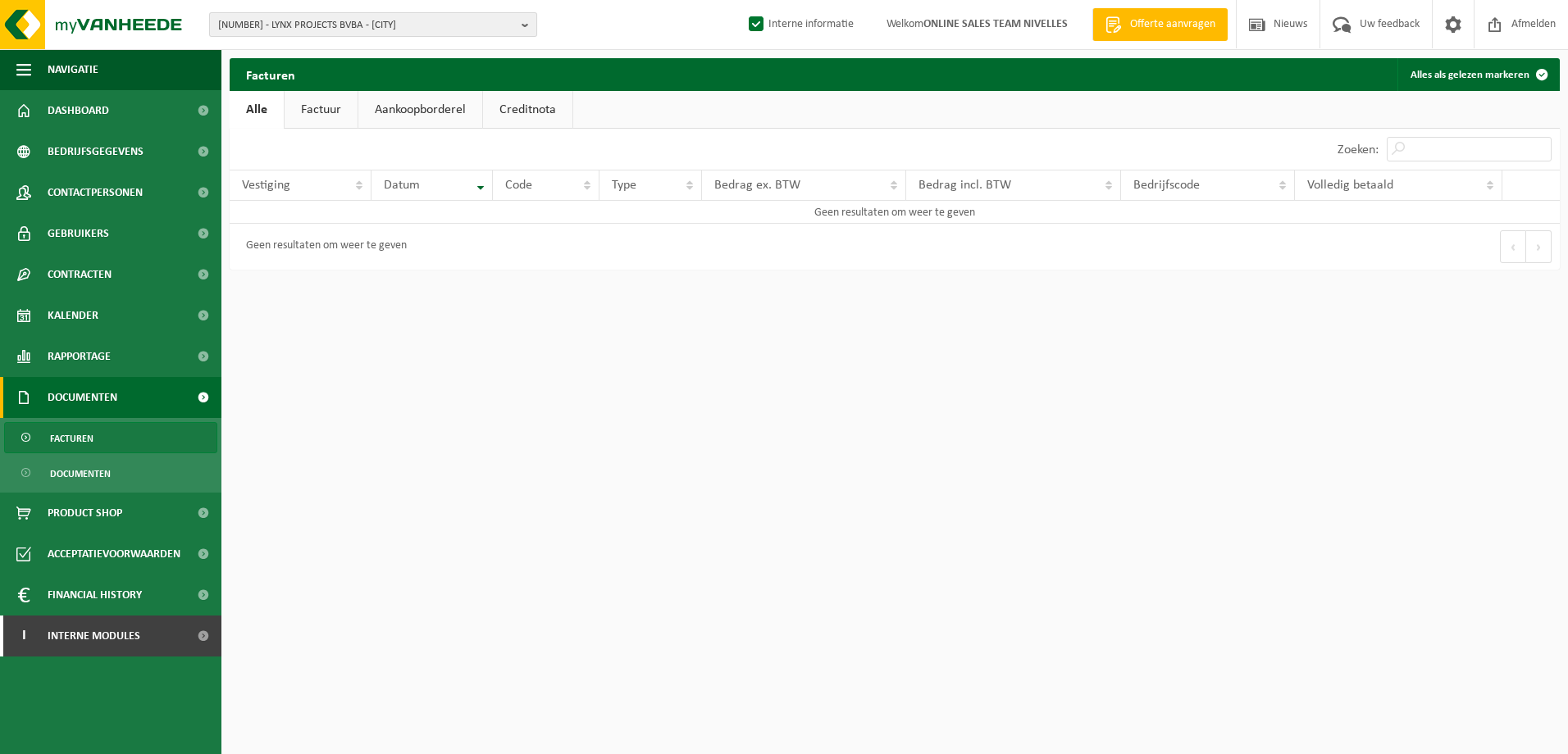 click at bounding box center [529, 25] 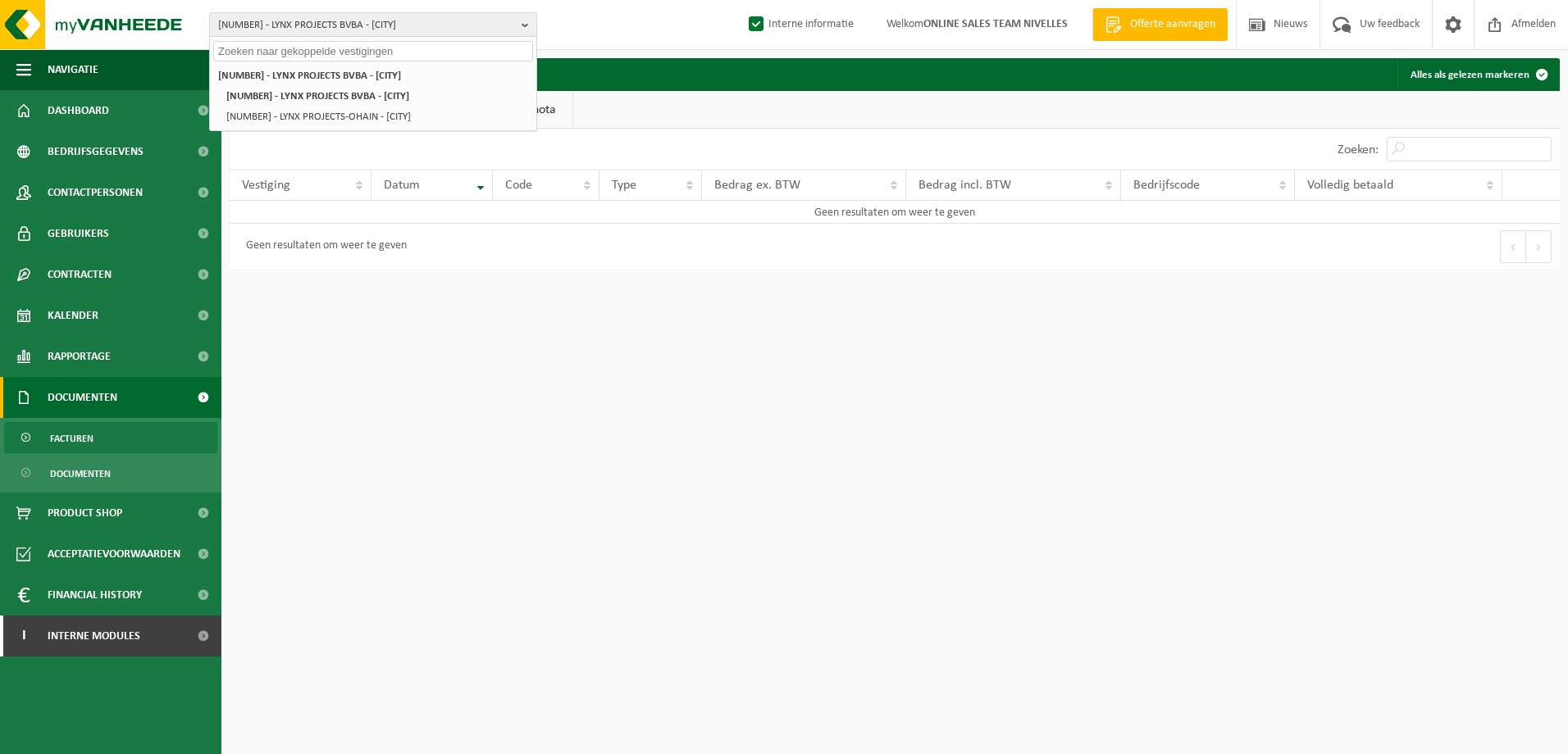 click at bounding box center (373, 51) 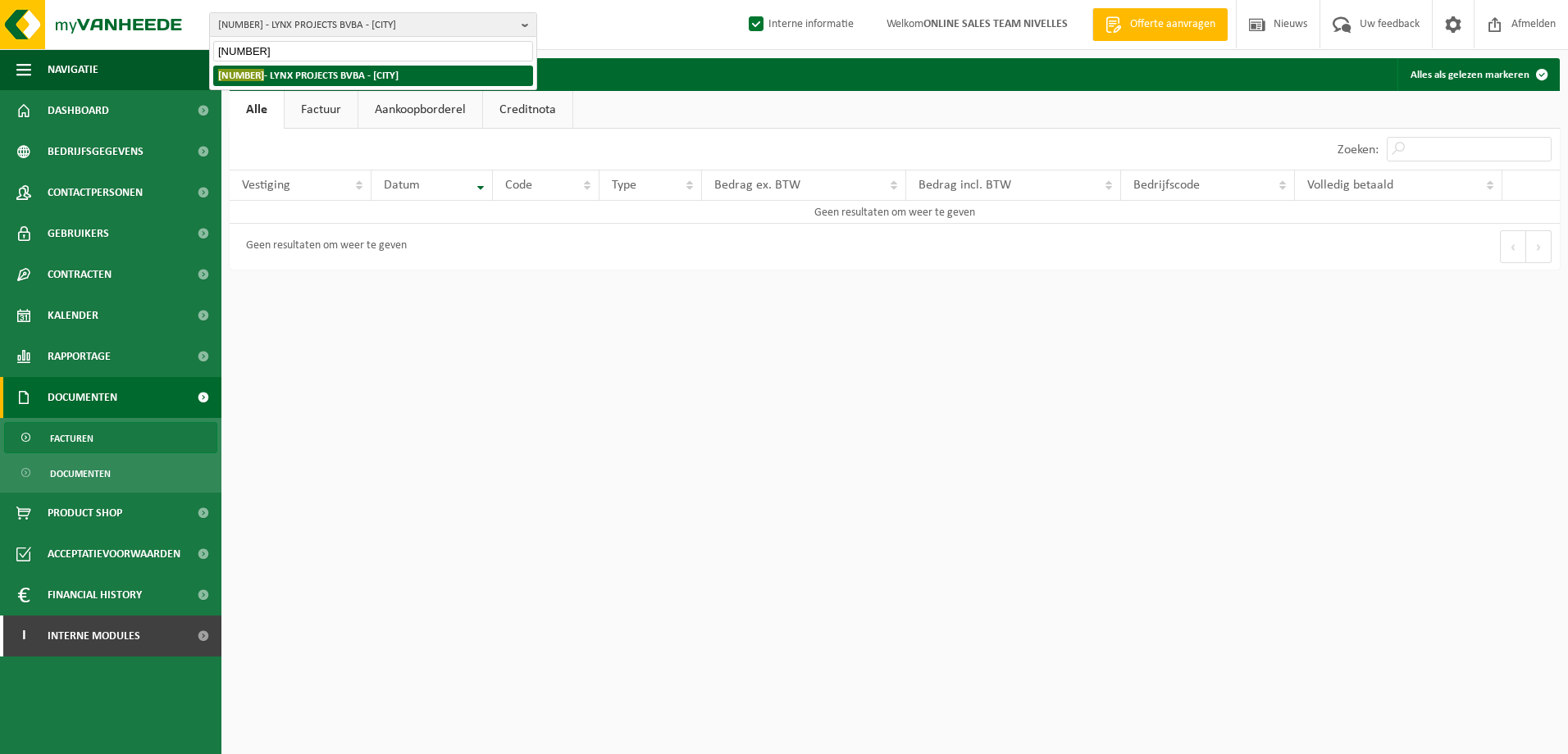 type on "10-951224" 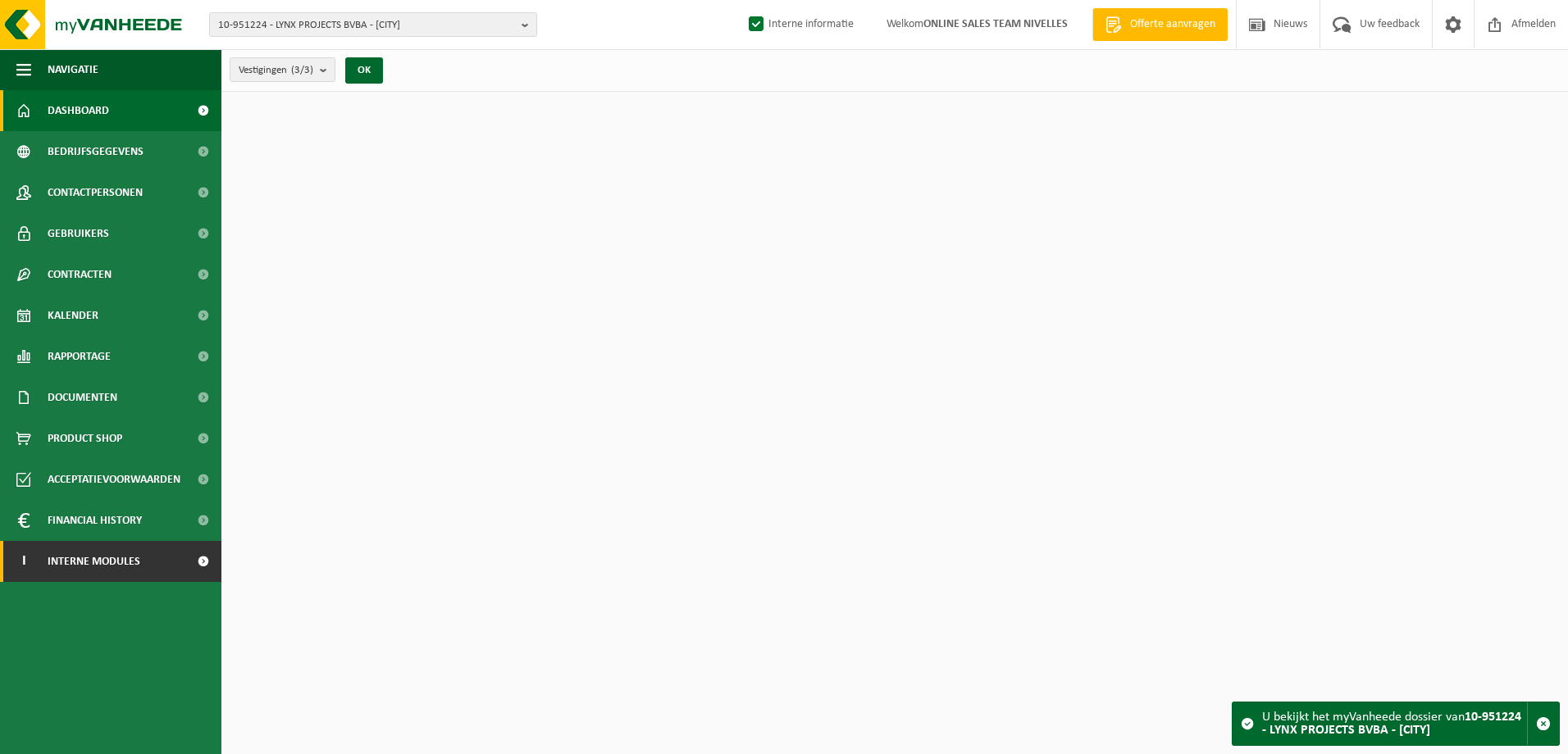 scroll, scrollTop: 0, scrollLeft: 0, axis: both 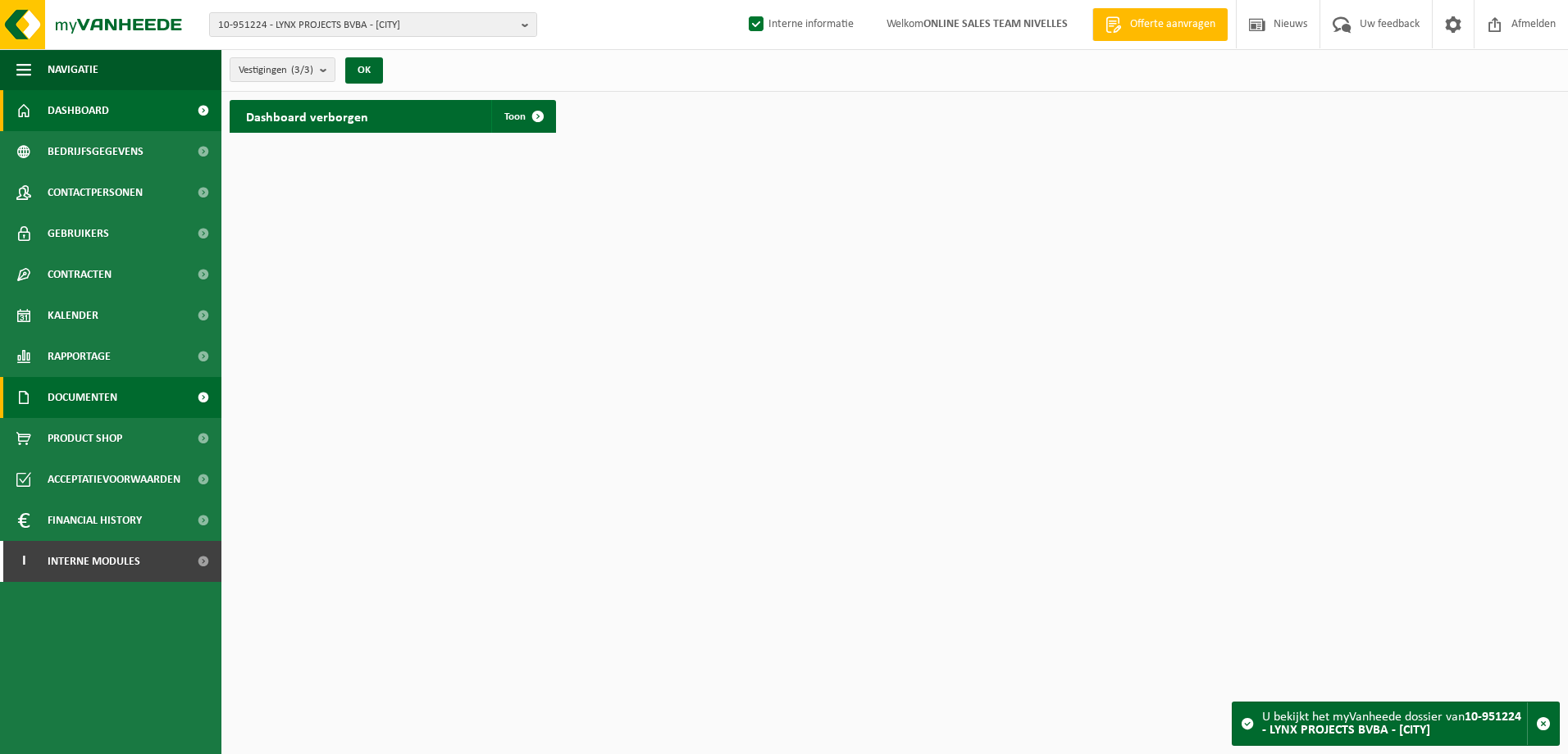 click on "Documenten" at bounding box center (82, 397) 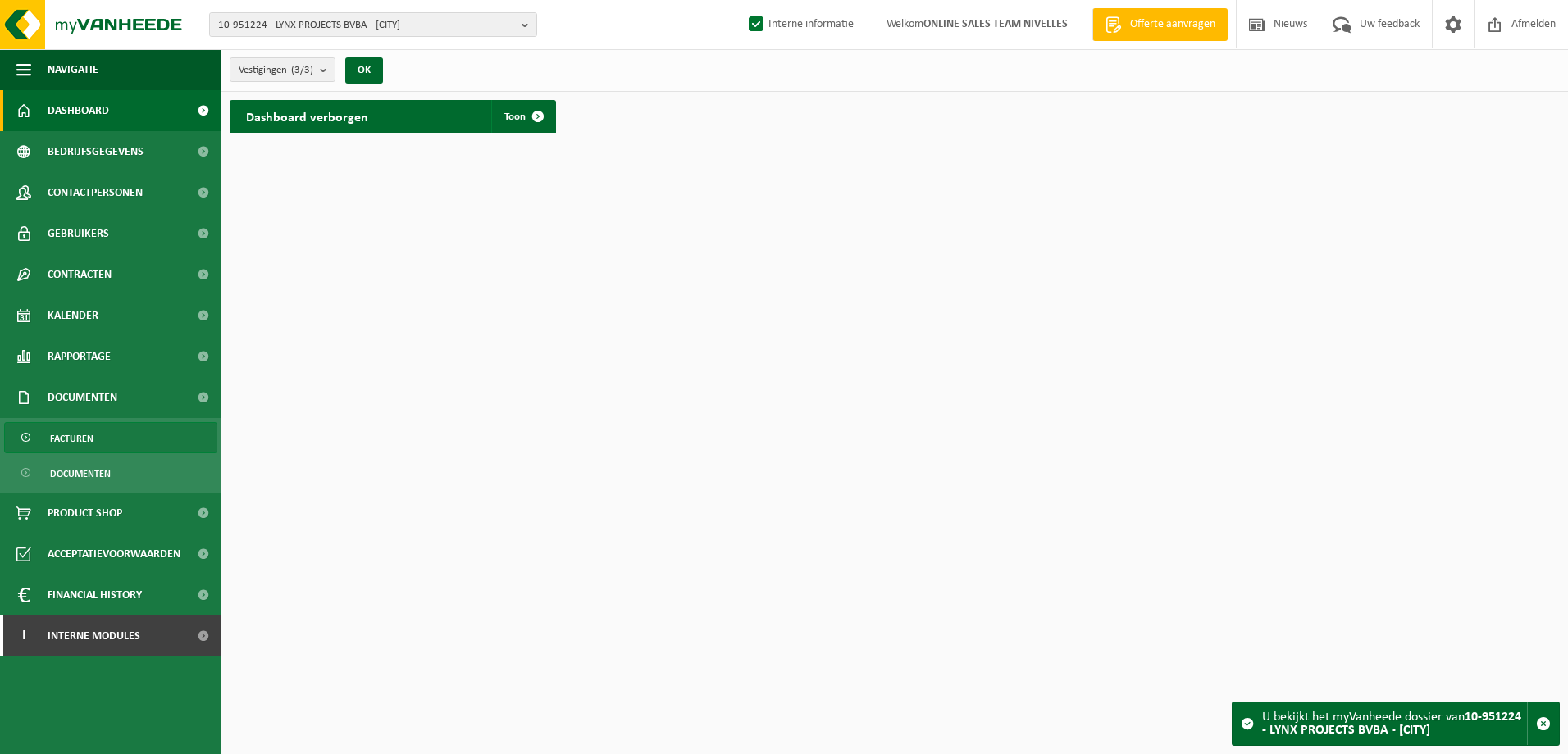 click on "Facturen" at bounding box center [111, 438] 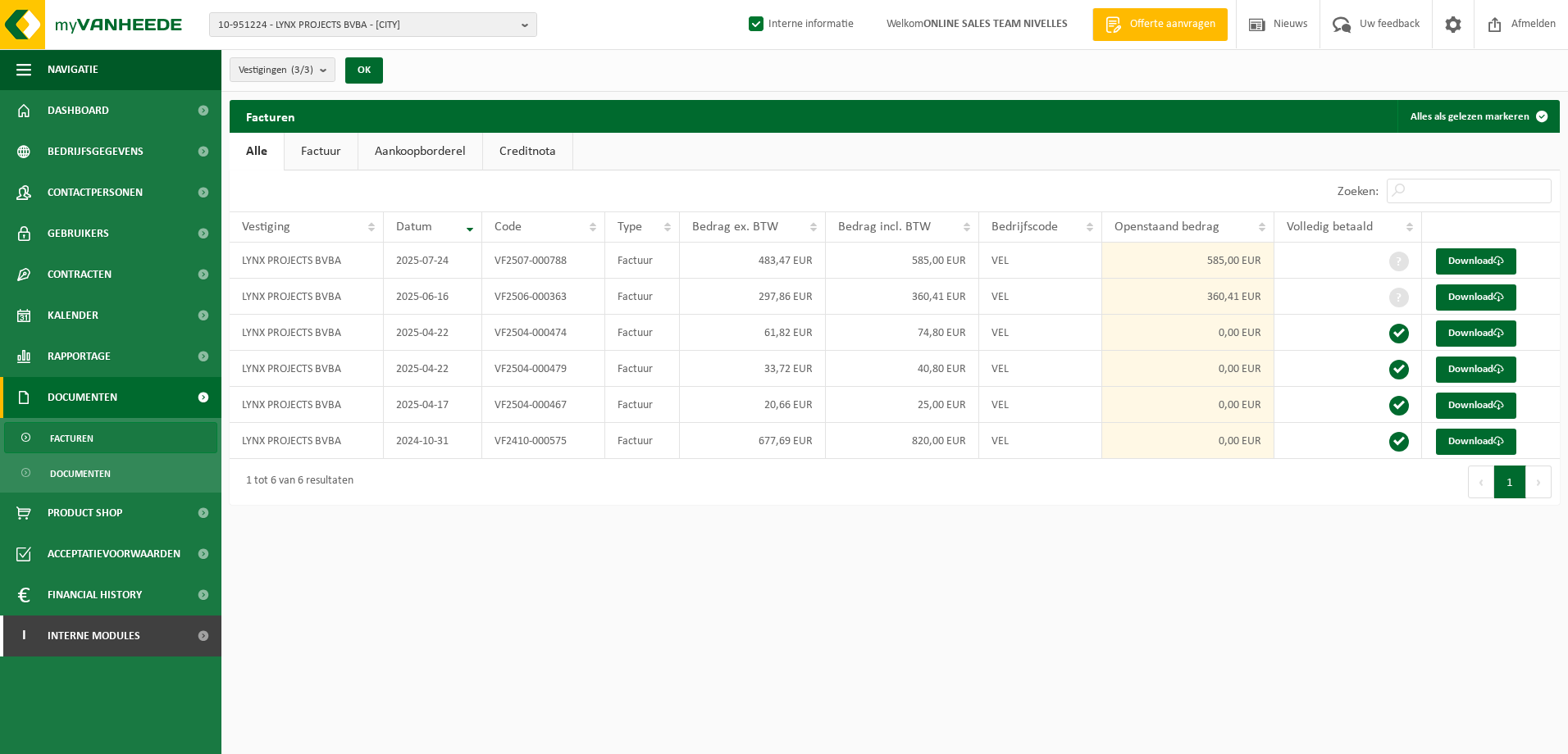 scroll, scrollTop: 0, scrollLeft: 0, axis: both 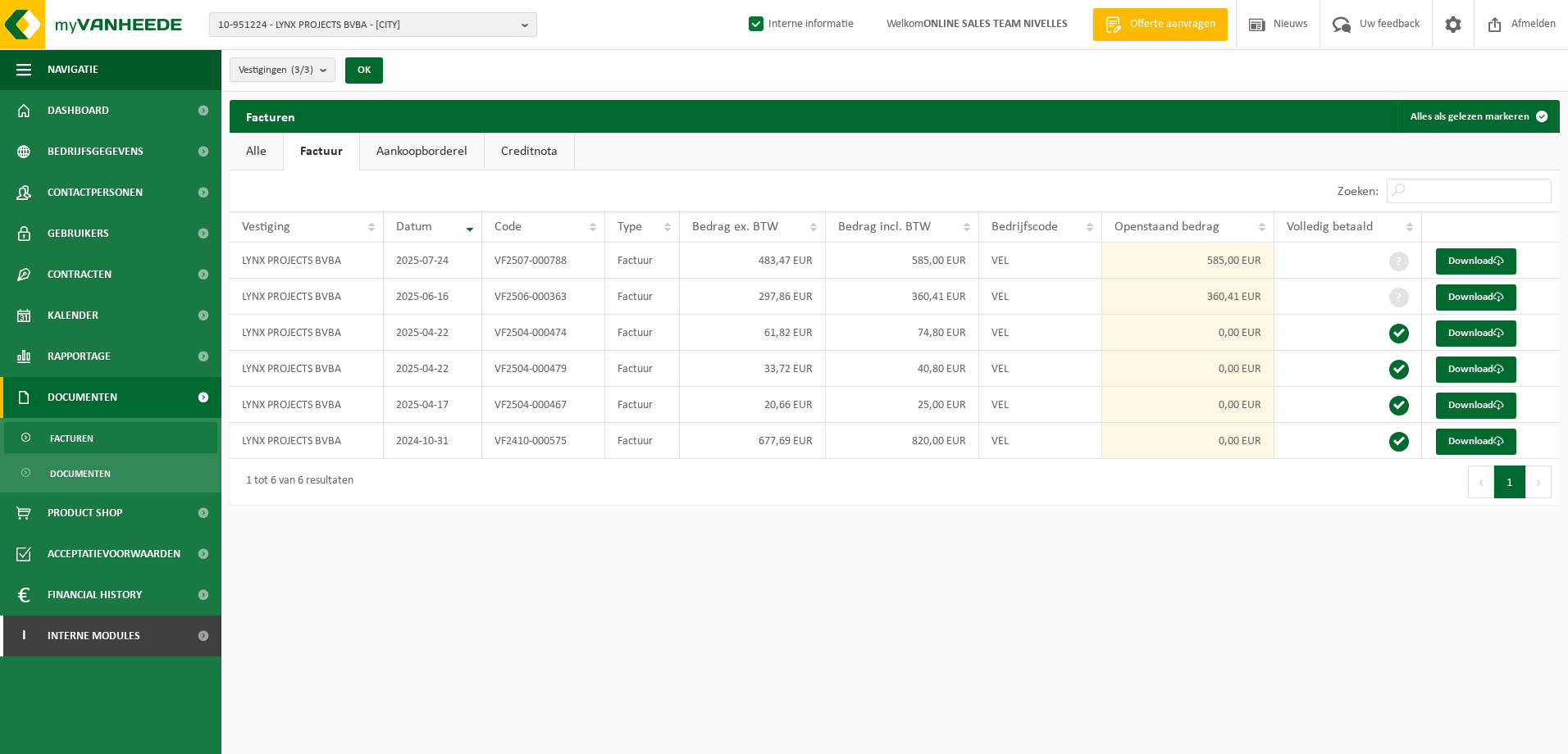 click at bounding box center [529, 25] 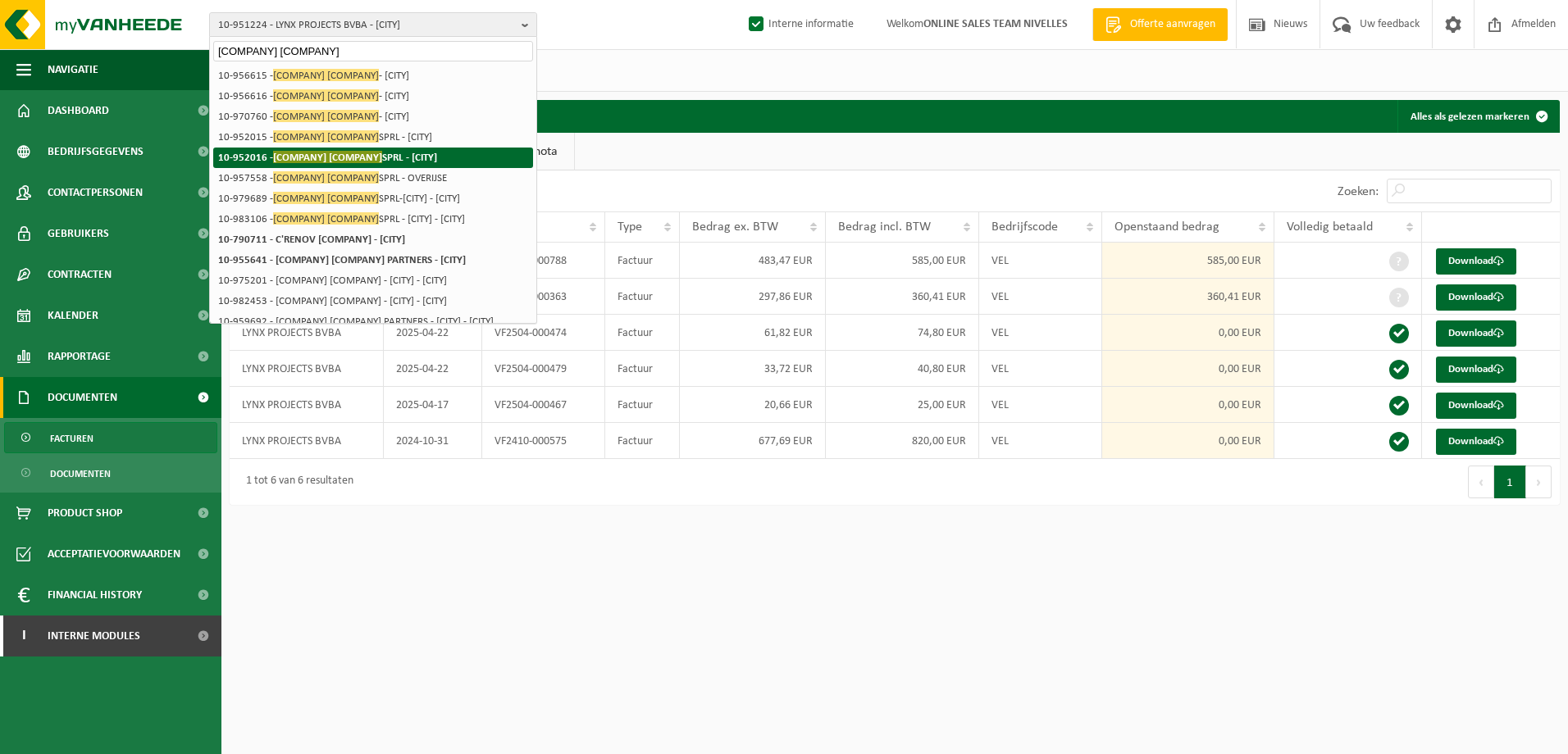 type on "wood house" 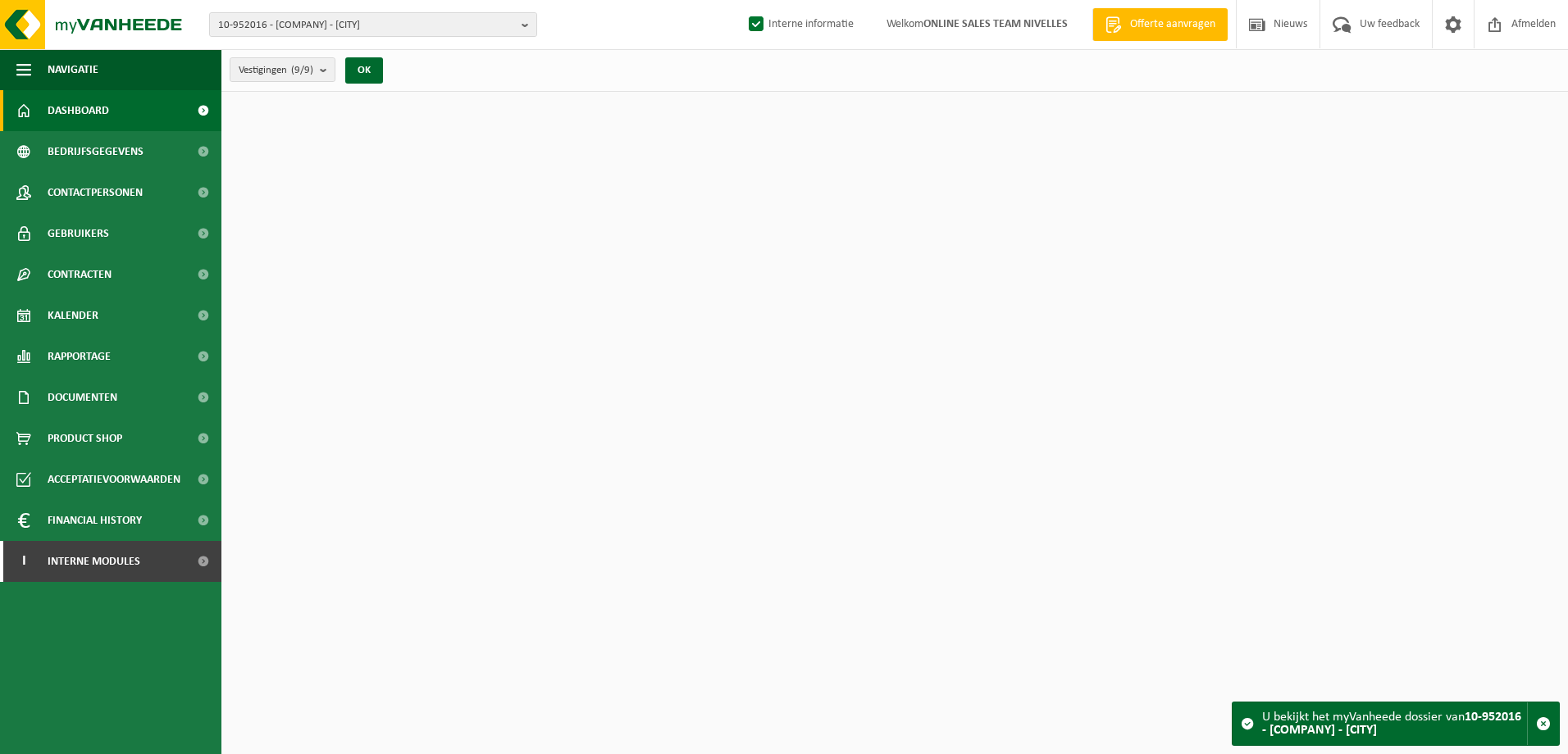 scroll, scrollTop: 0, scrollLeft: 0, axis: both 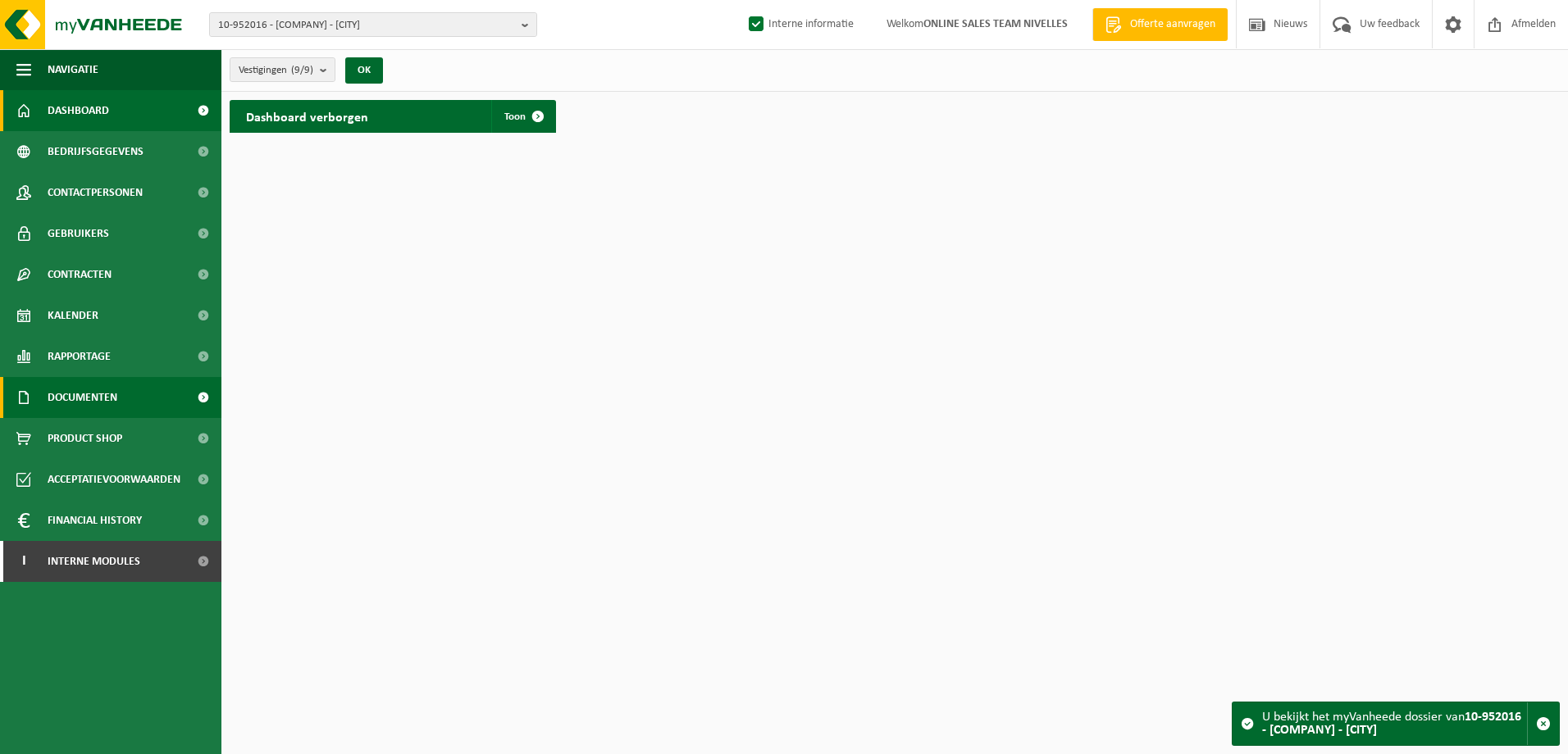 click on "Documenten" at bounding box center (111, 397) 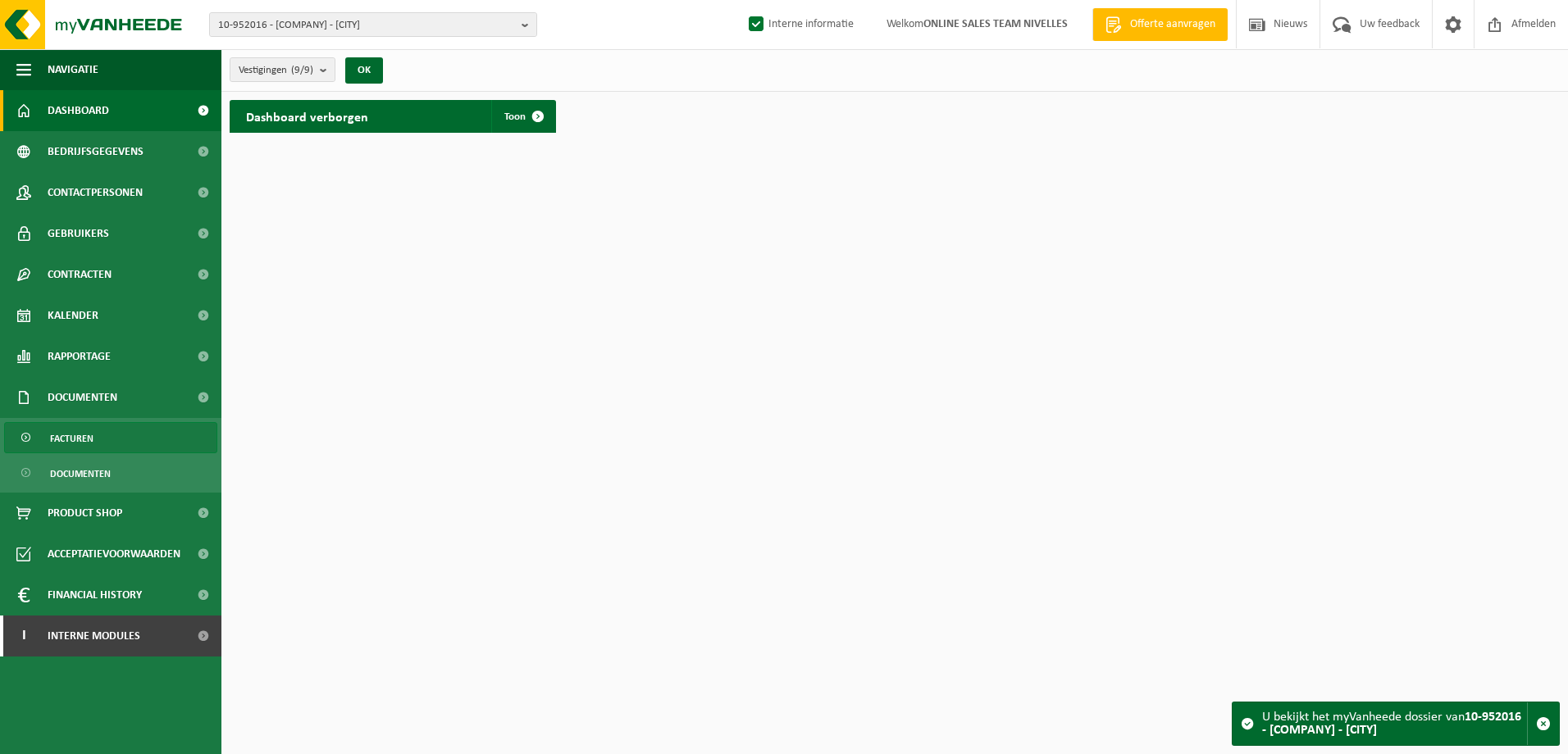 click on "Facturen" at bounding box center (111, 438) 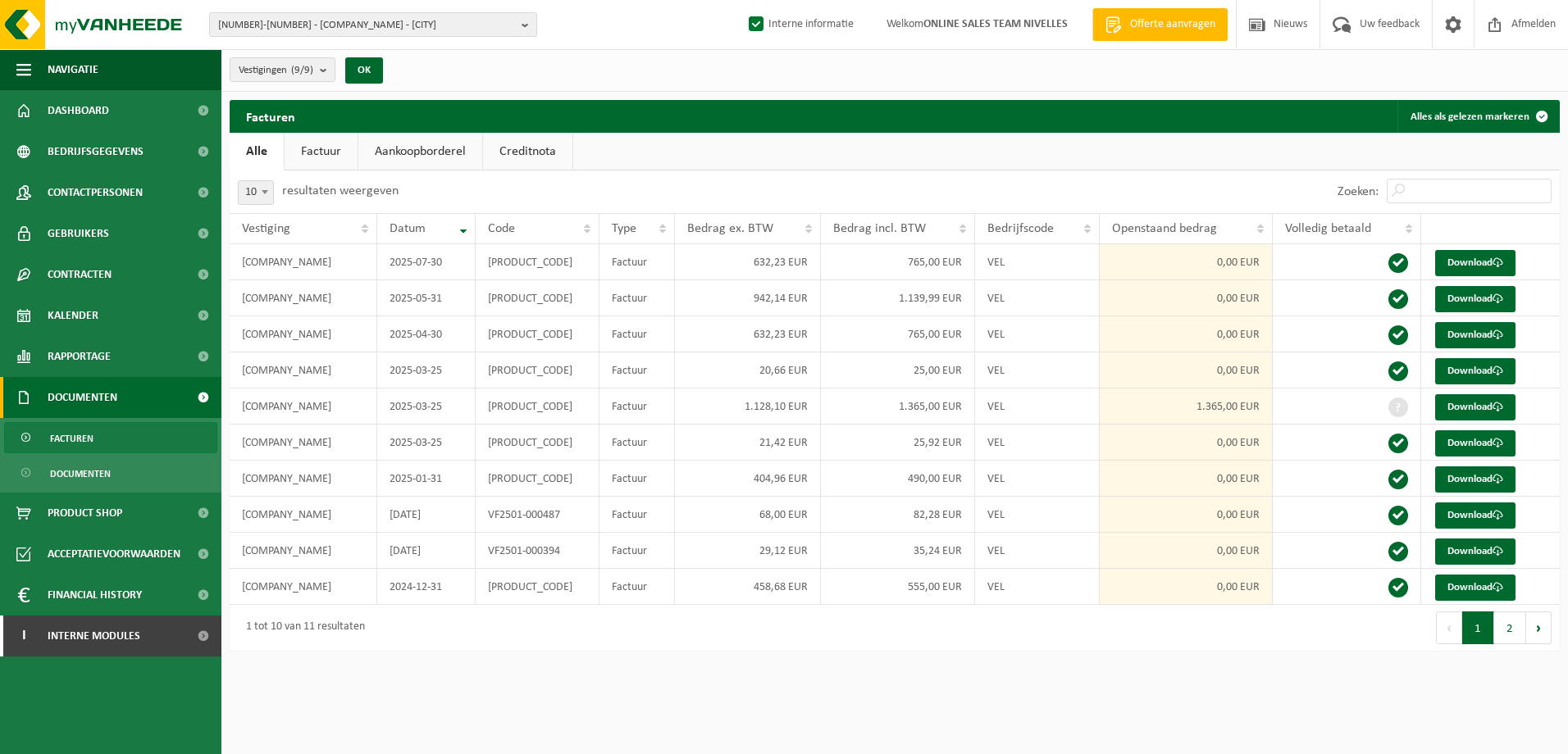 scroll, scrollTop: 0, scrollLeft: 0, axis: both 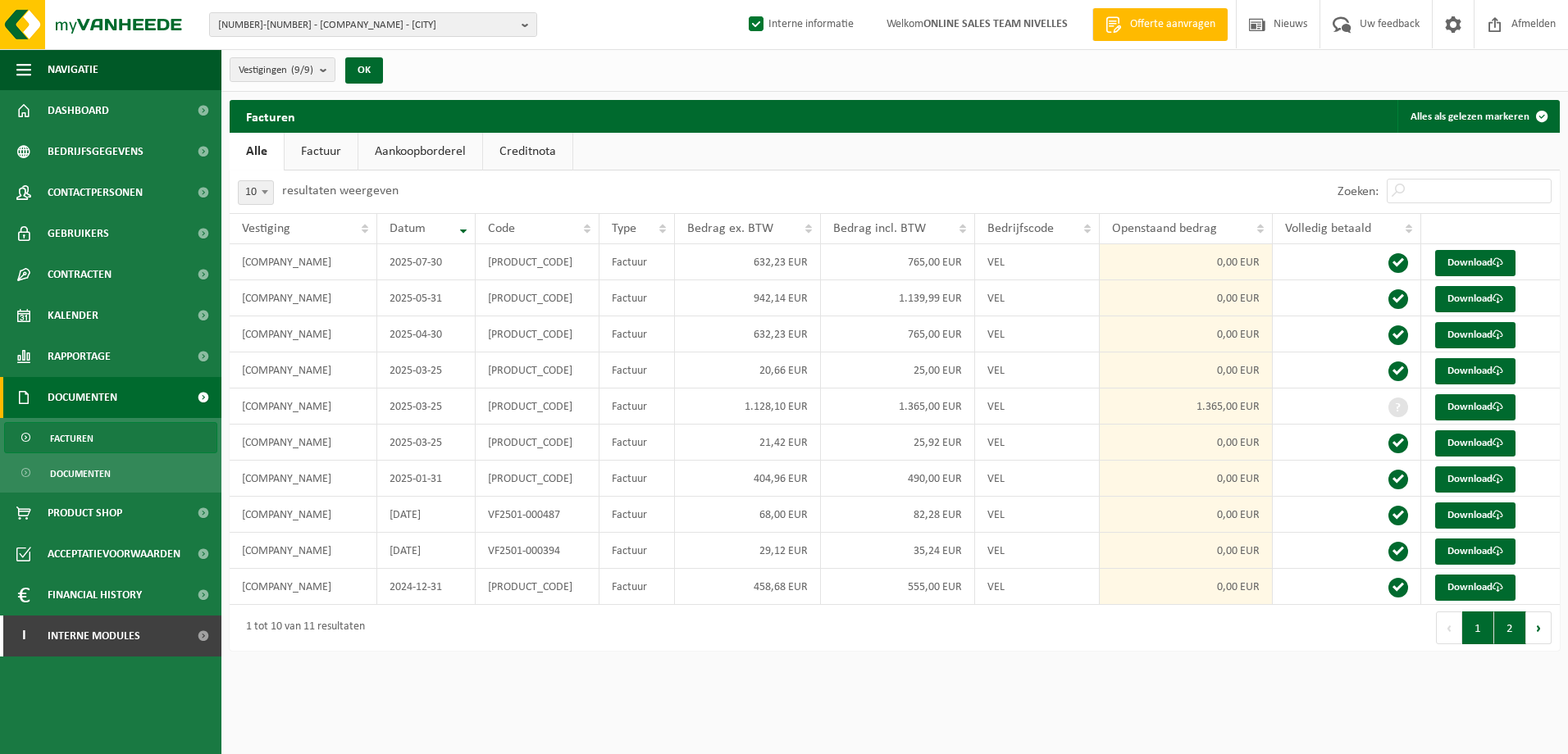 click on "2" at bounding box center (1510, 628) 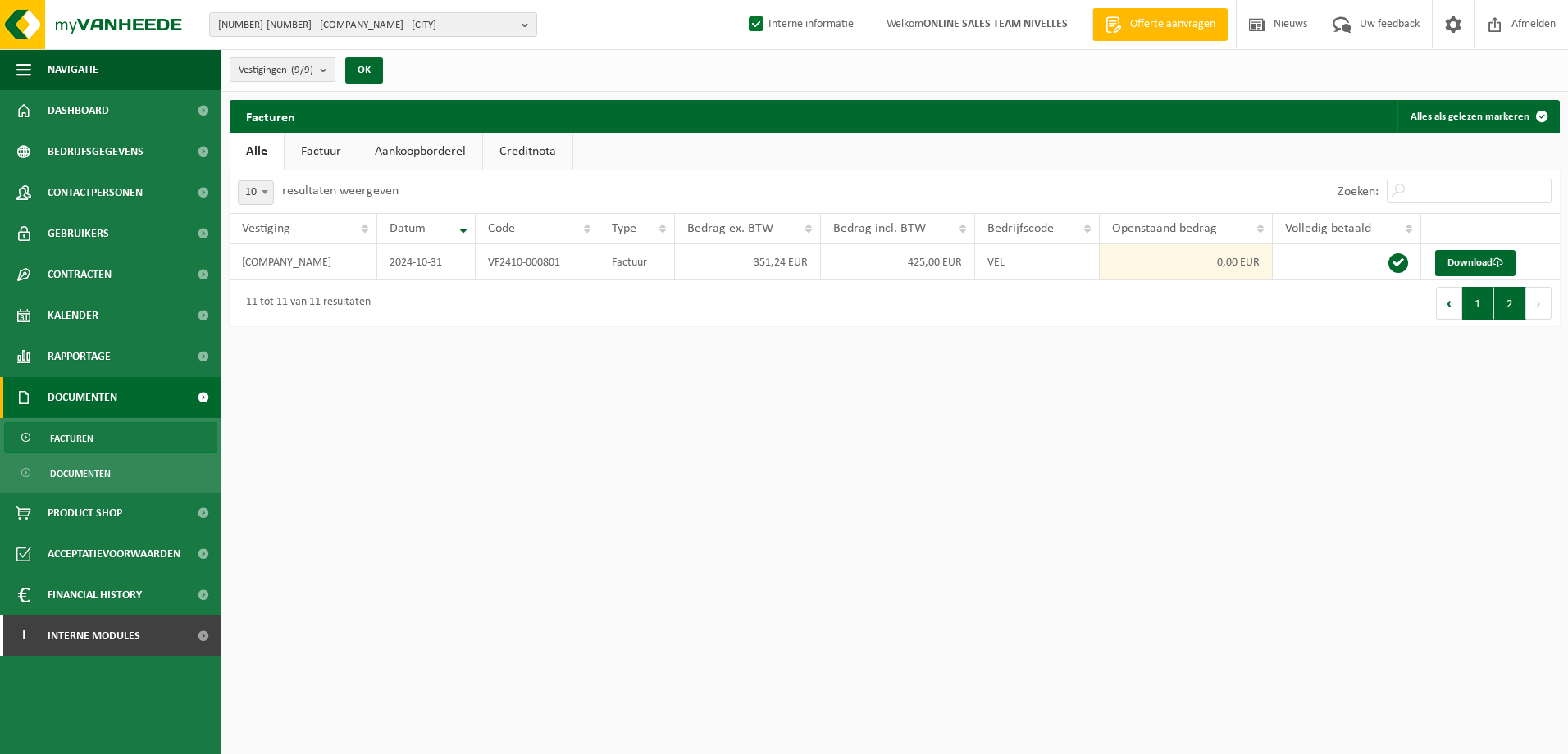click on "1" at bounding box center (1478, 303) 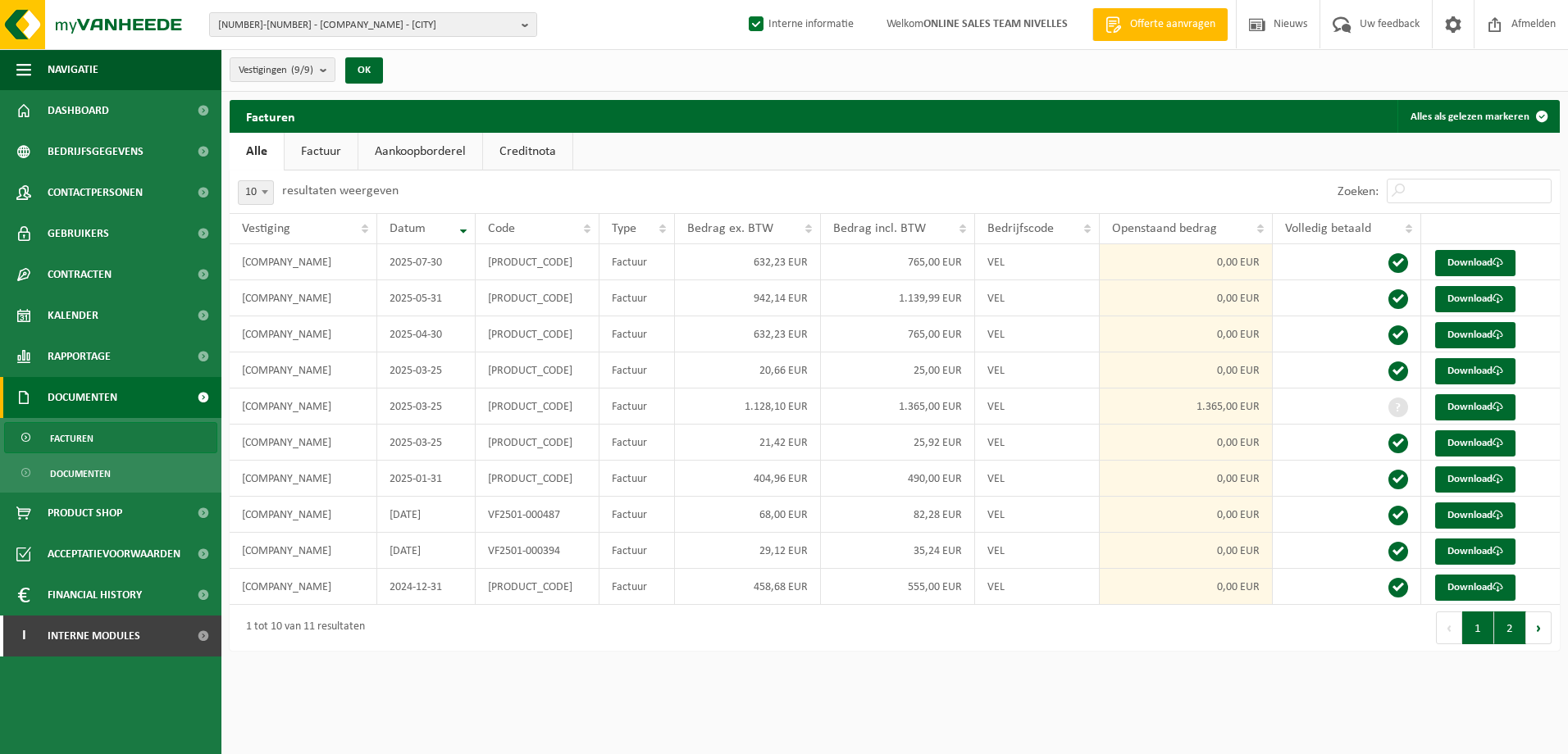 click on "2" at bounding box center (1510, 628) 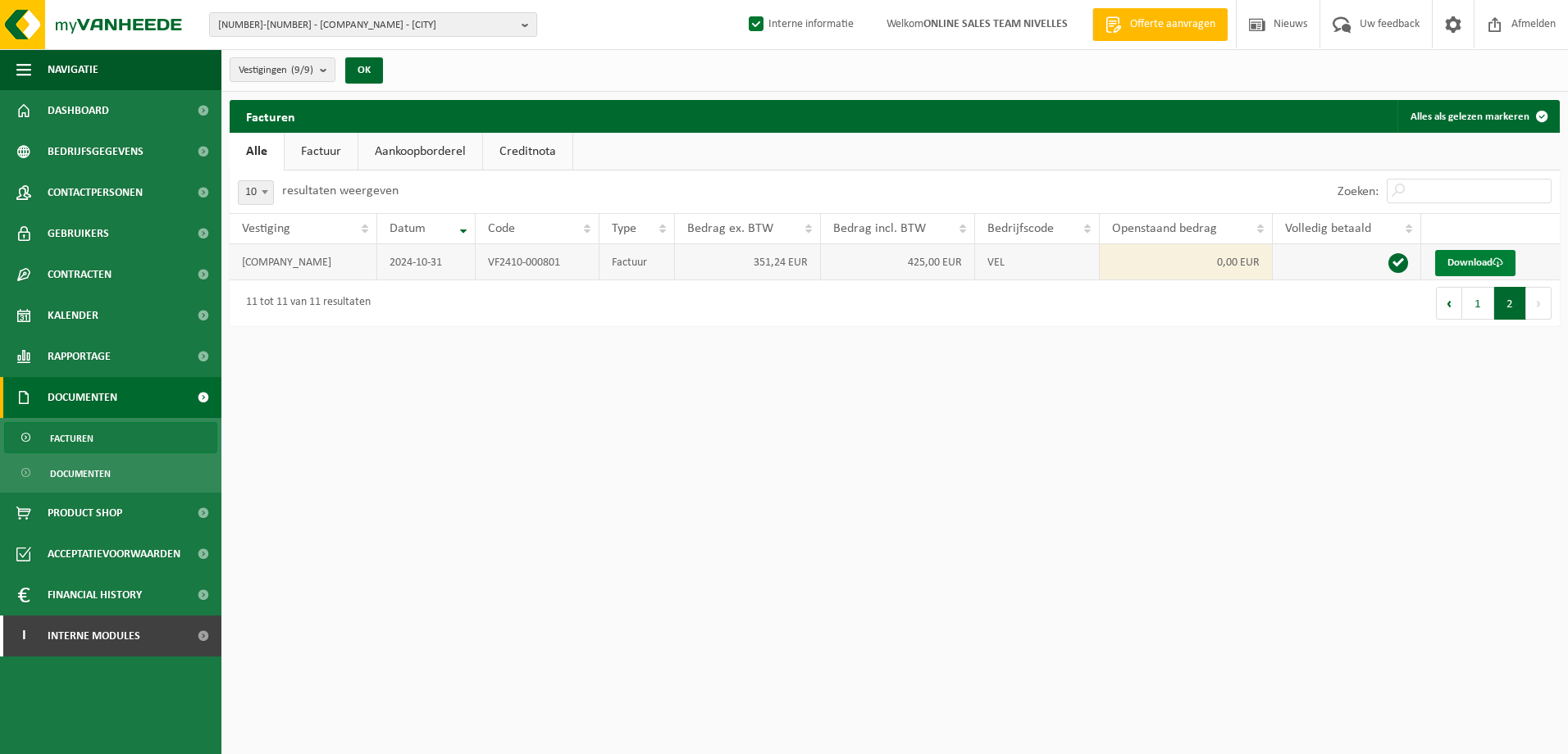 click at bounding box center [1497, 262] 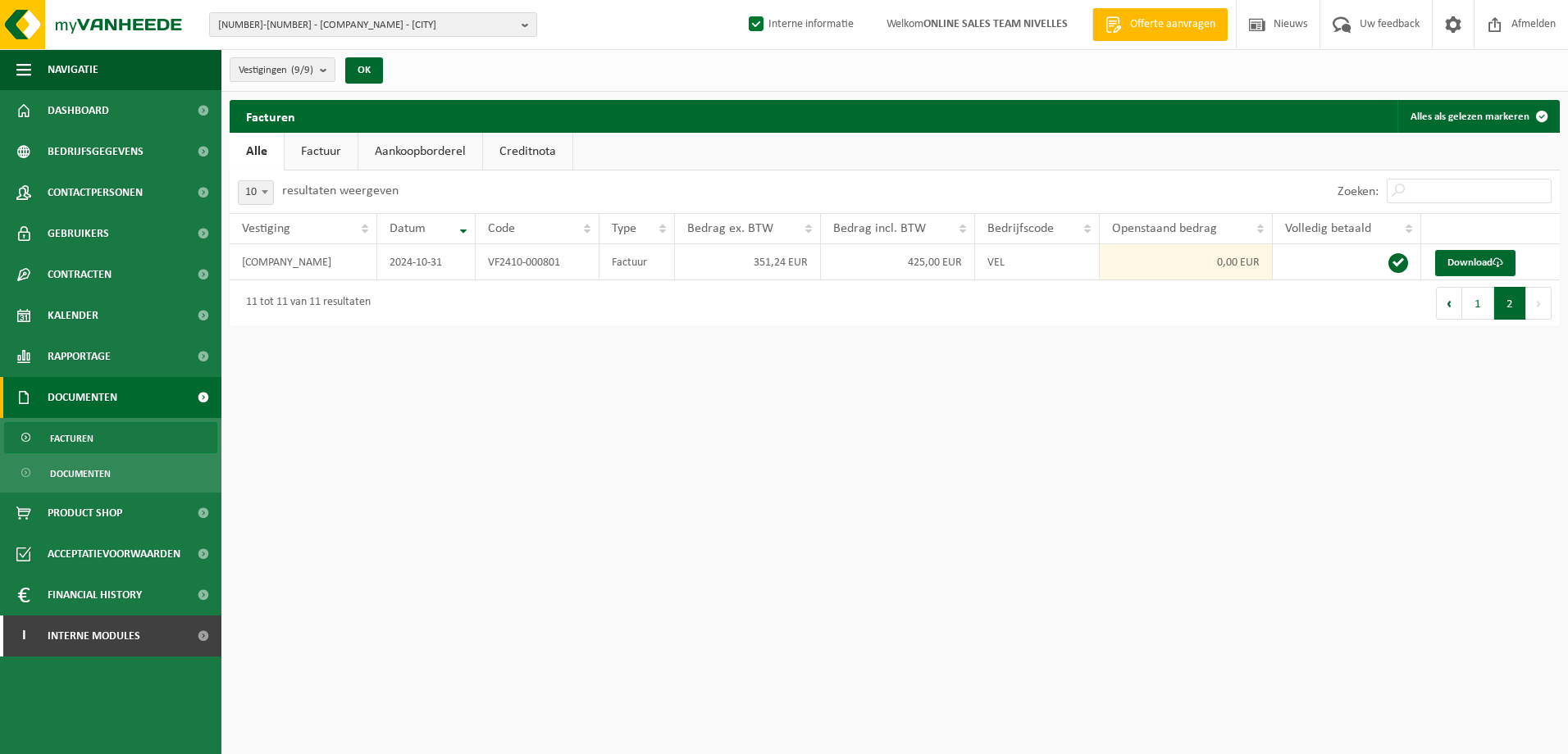 click on "10-952016 - WOOD HOUSE SPRL - LASNE                           10-952016 - WOOD HOUSE SPRL - LASNE 10-975201 - WOOD HOMES - WATERLOO - WATERLOO 10-956615 - WOOD HOUSE - LASNE 10-956616 - WOOD HOUSE - MELLERY 10-970760 - WOOD HOUSE - SENEFFE 10-952015 - WOOD HOUSE SPRL - ANDERLECHT 10-957558 - WOOD HOUSE SPRL - OVERIJSE 10-983106 - WOOD HOUSE SPRL - WATERLOO - WATERLOO 10-979689 - WOOD HOUSE SPRL-WATERLOO - WATERLOO                                         Interne informatie      Welkom  ONLINE SALES TEAM NIVELLES         Offerte aanvragen         Nieuws         Uw feedback               Afmelden                     Navigatie                 Offerte aanvragen         Nieuws         Uw feedback               Afmelden                 Dashboard               Bedrijfsgegevens               Contactpersonen               Gebruikers               Contracten               Actieve contracten             Historiek contracten                 Kalender               Rapportage" at bounding box center (784, 377) 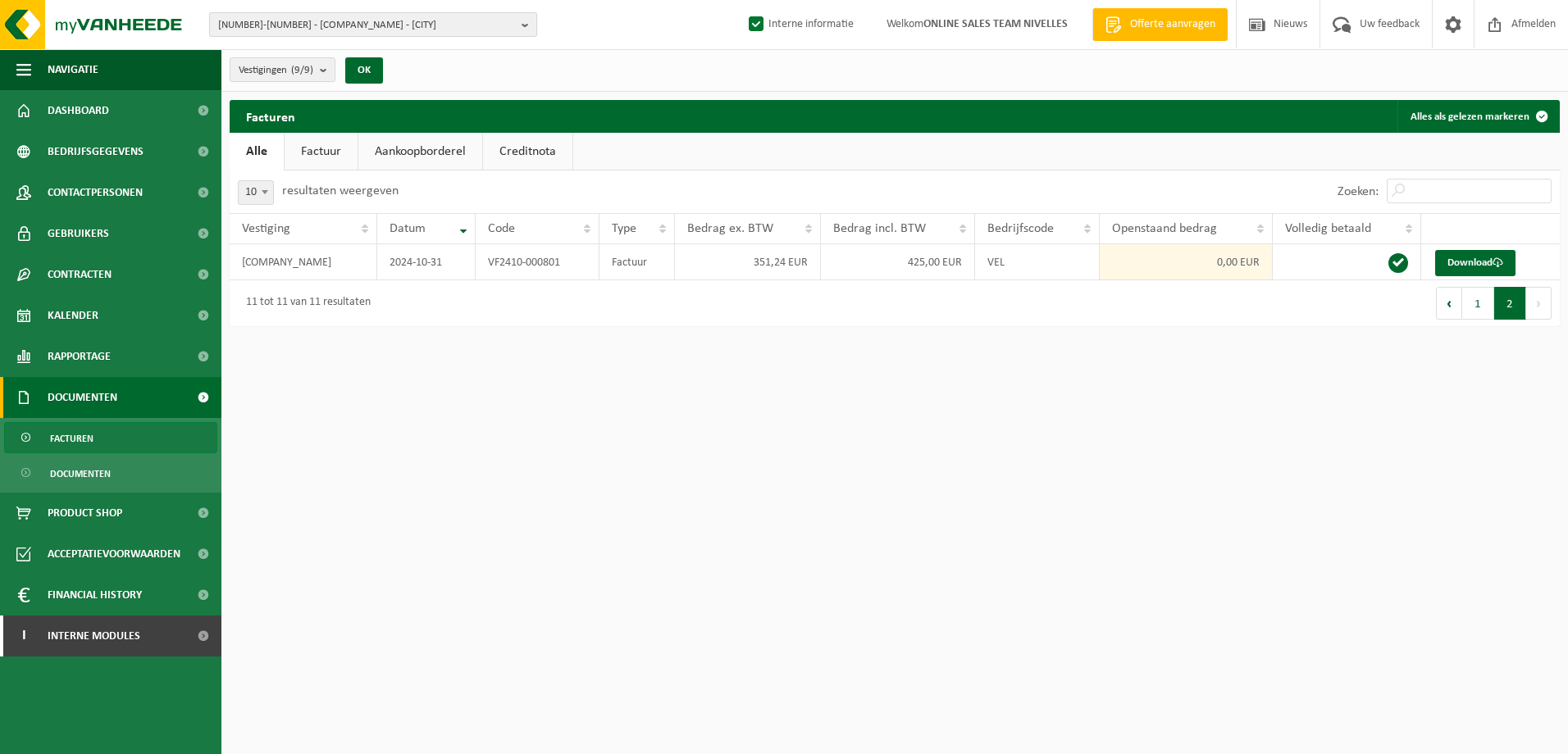 click at bounding box center (529, 25) 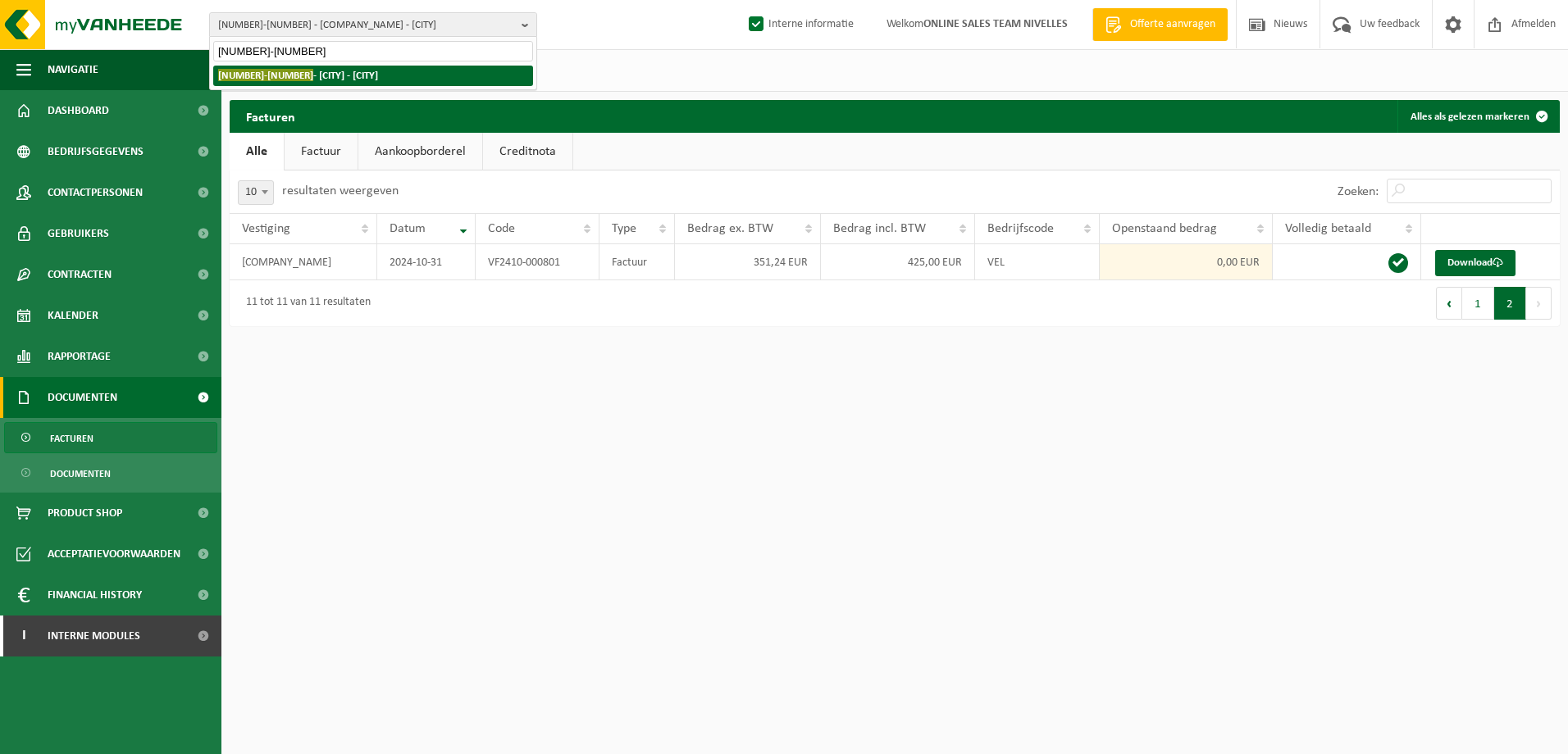 type on "10-955238" 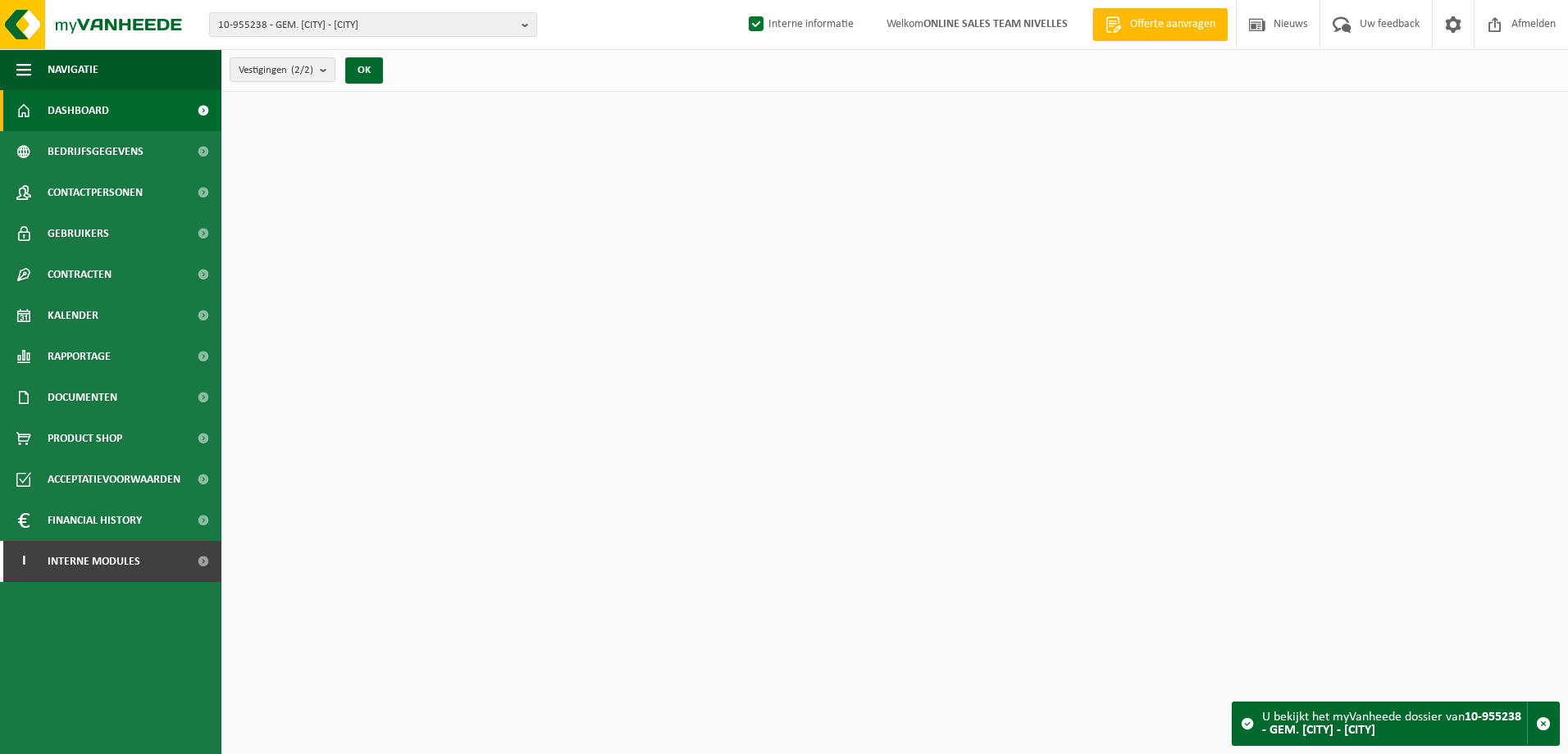 scroll, scrollTop: 0, scrollLeft: 0, axis: both 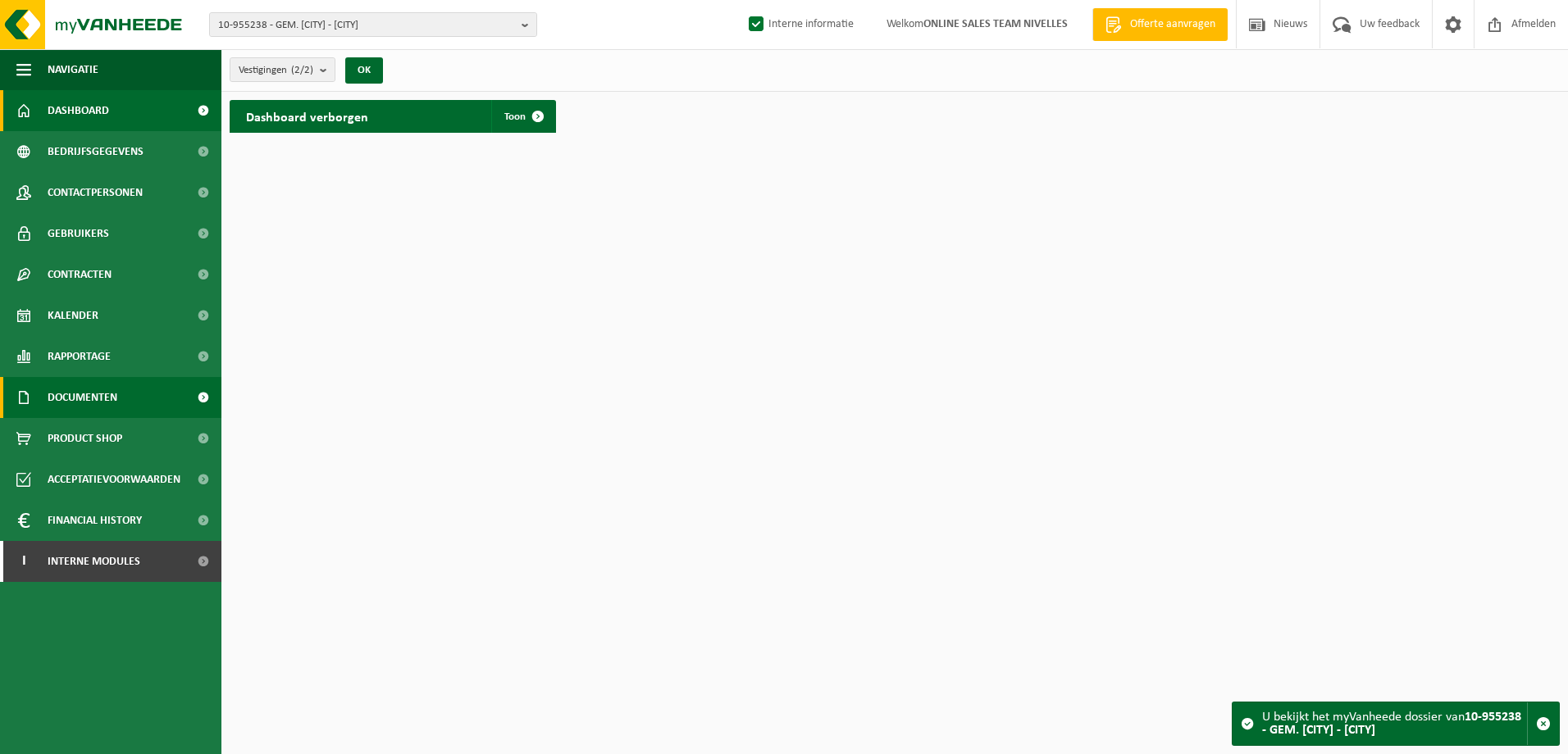 click on "Documenten" at bounding box center [111, 397] 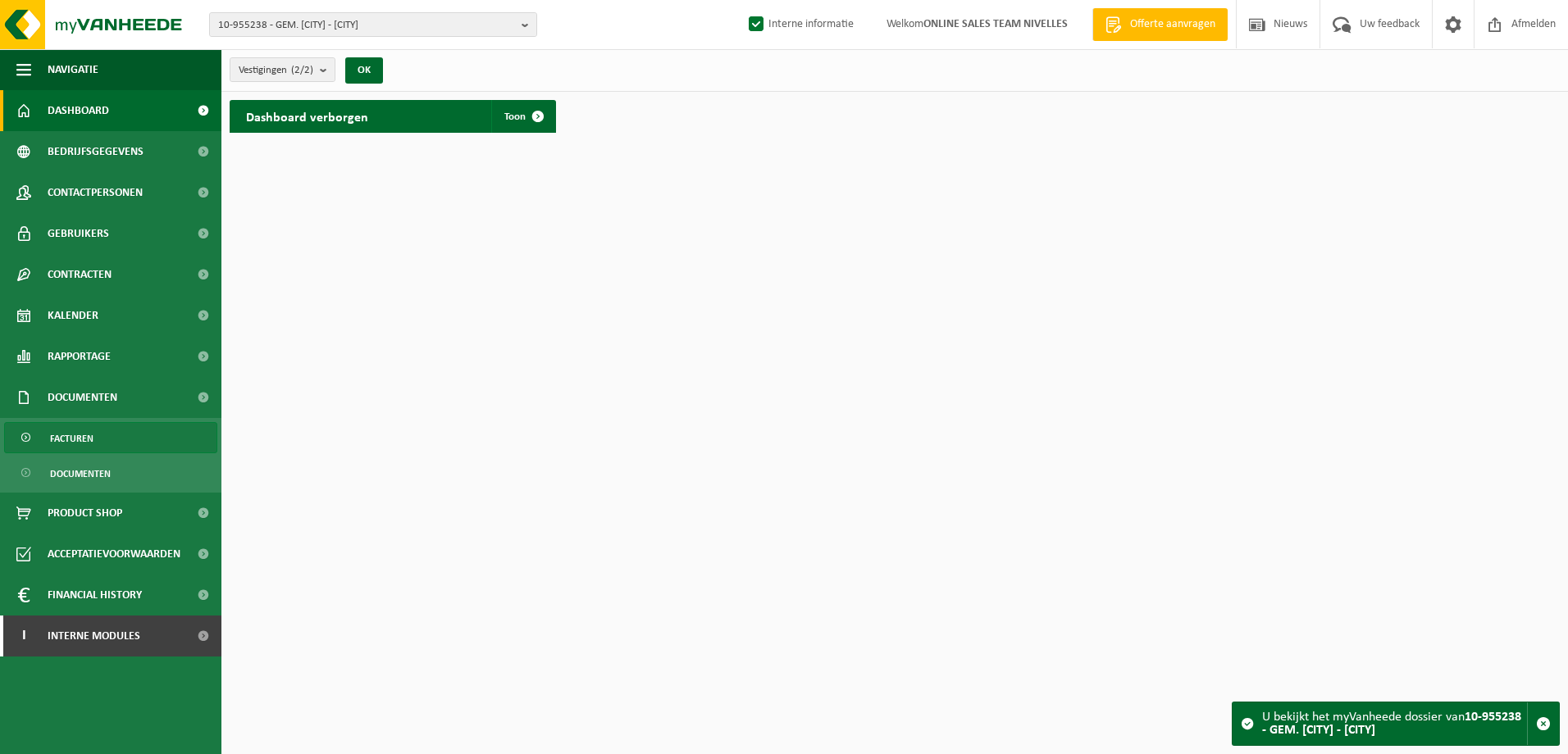 click on "Facturen" at bounding box center [111, 438] 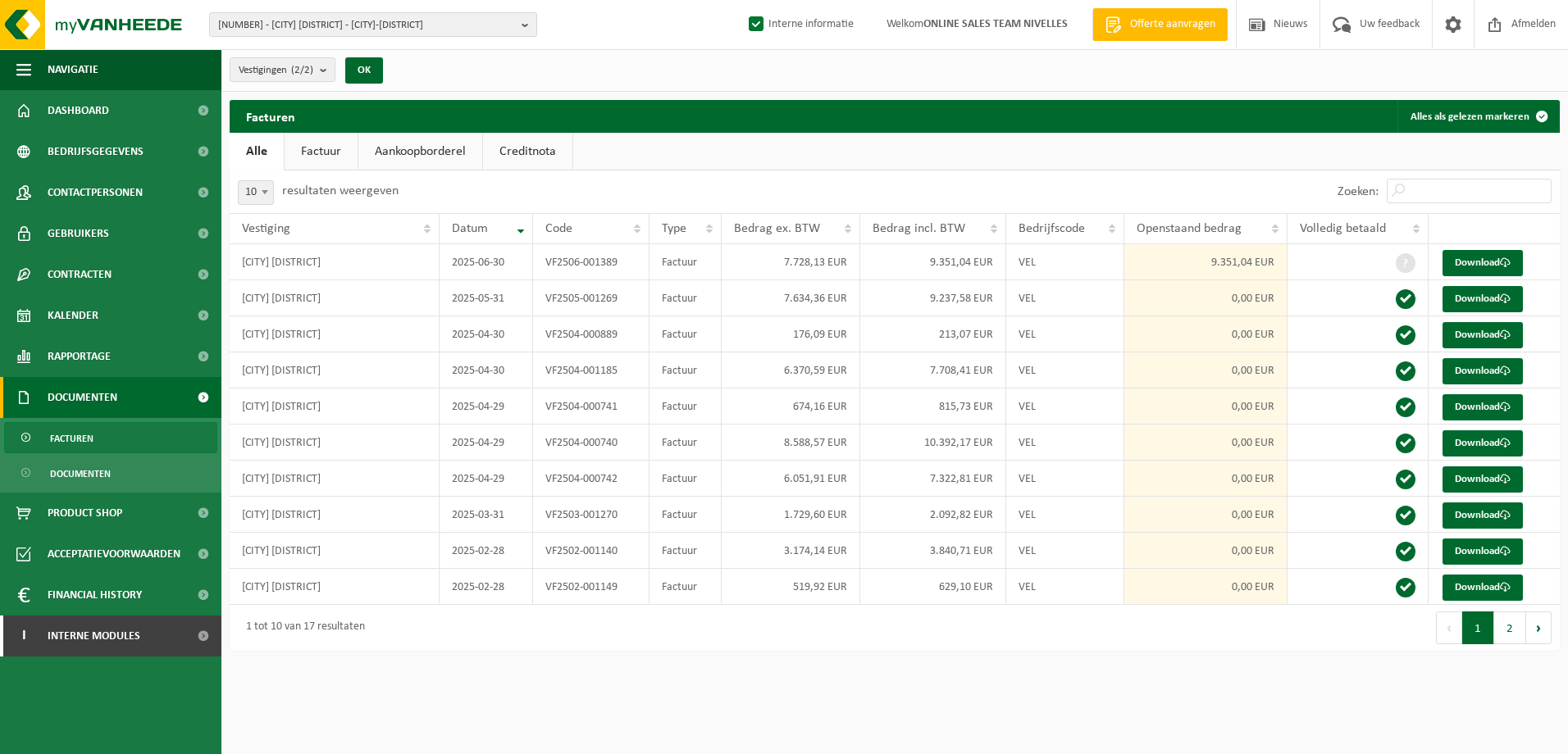 scroll, scrollTop: 0, scrollLeft: 0, axis: both 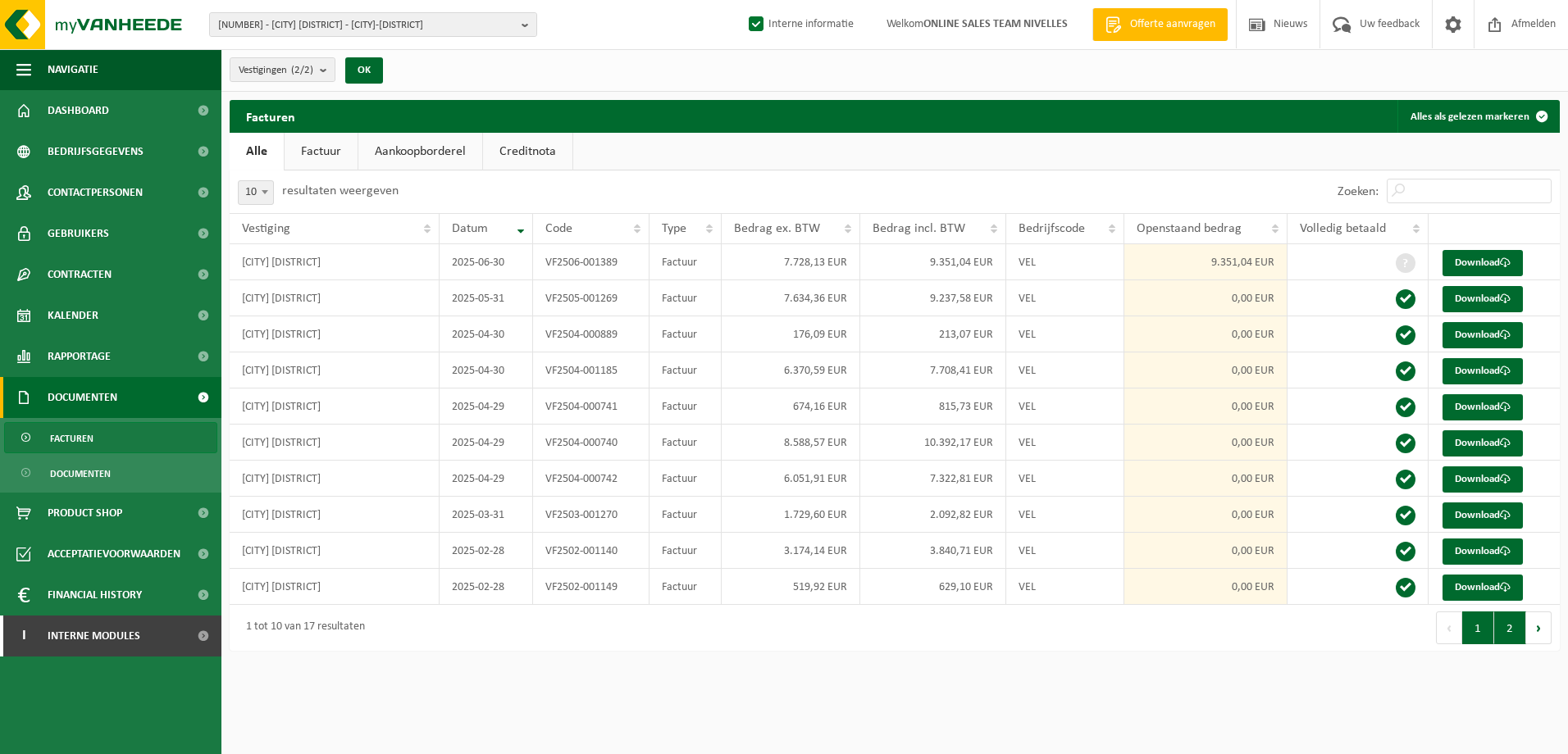 click on "2" at bounding box center [1510, 628] 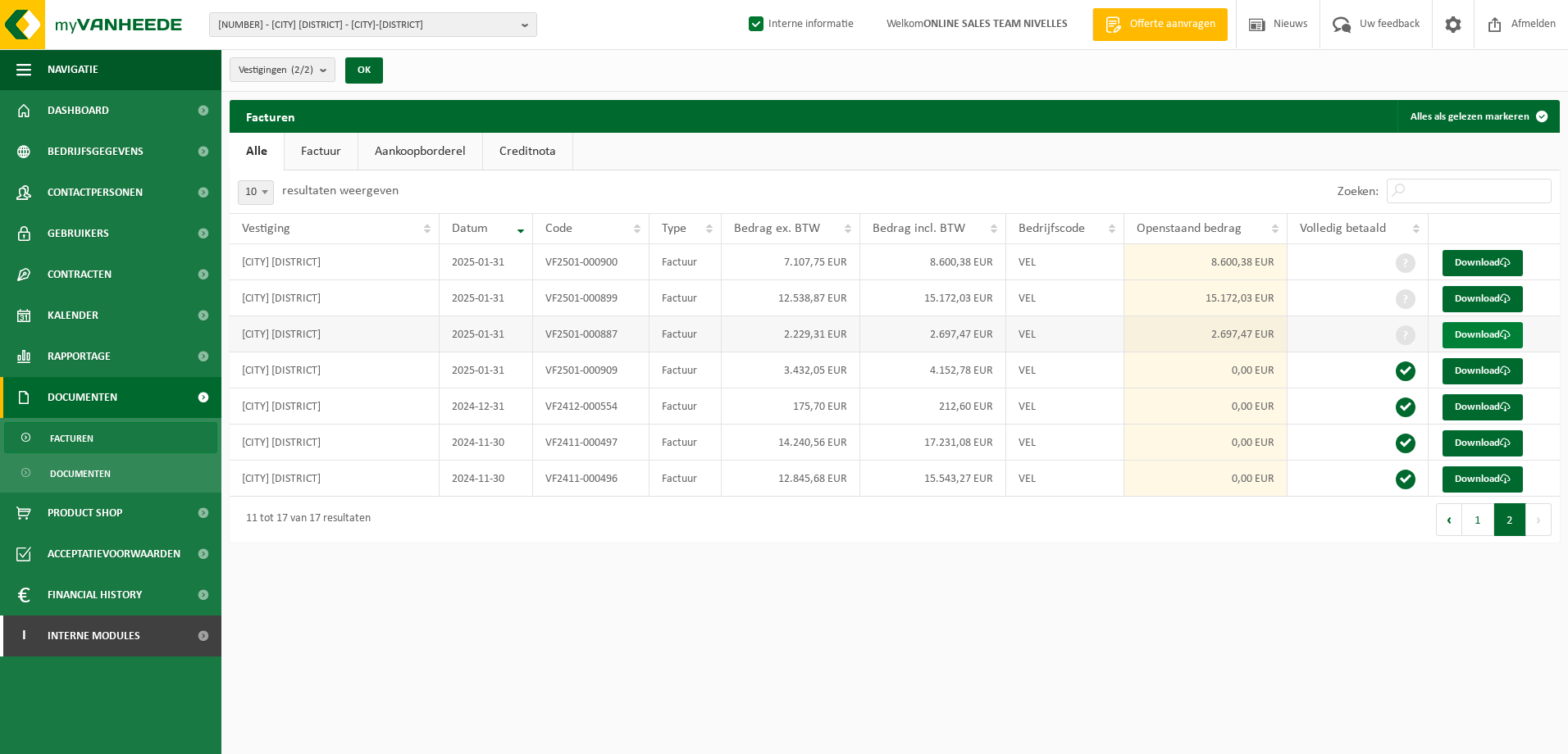 click at bounding box center (1505, 334) 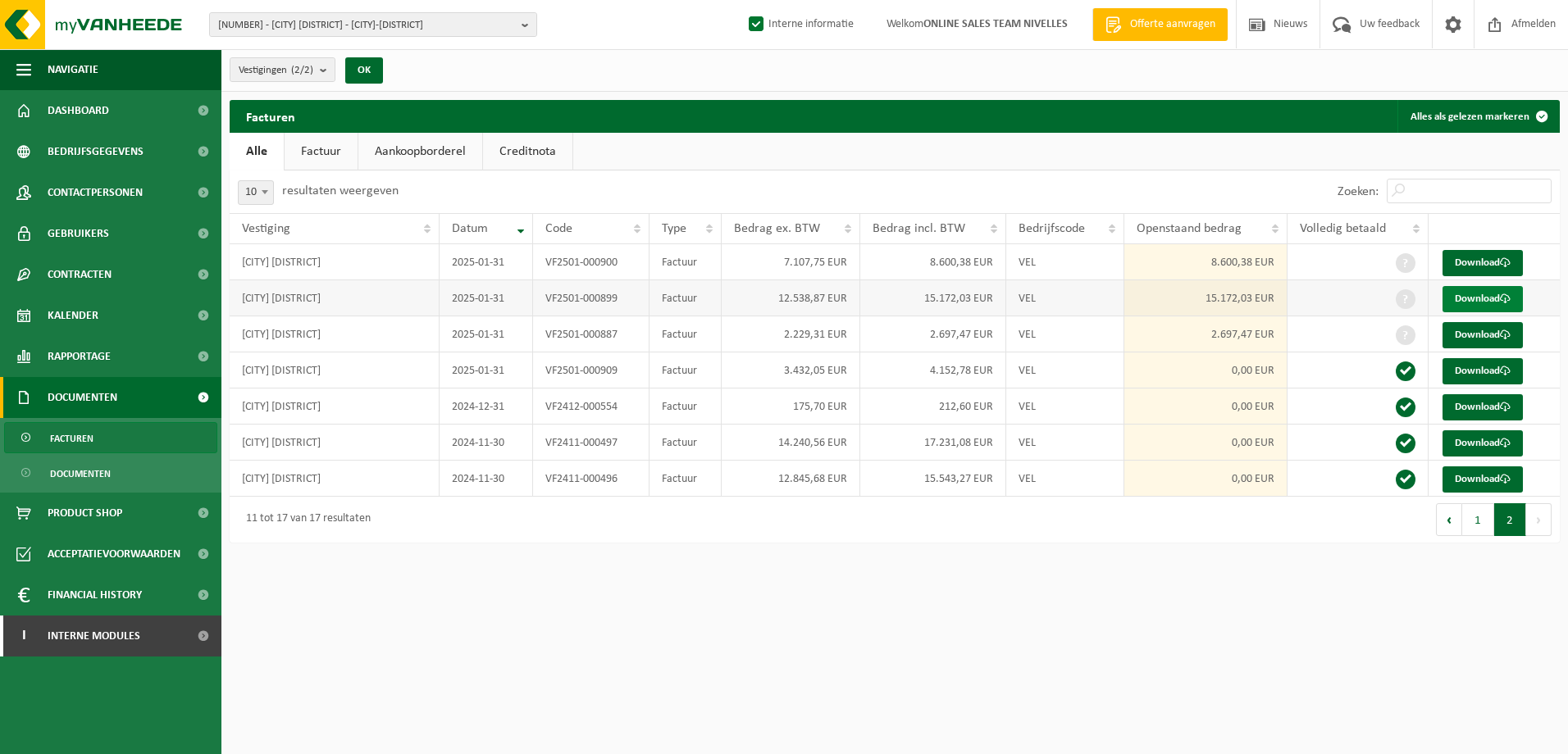 click at bounding box center [1505, 298] 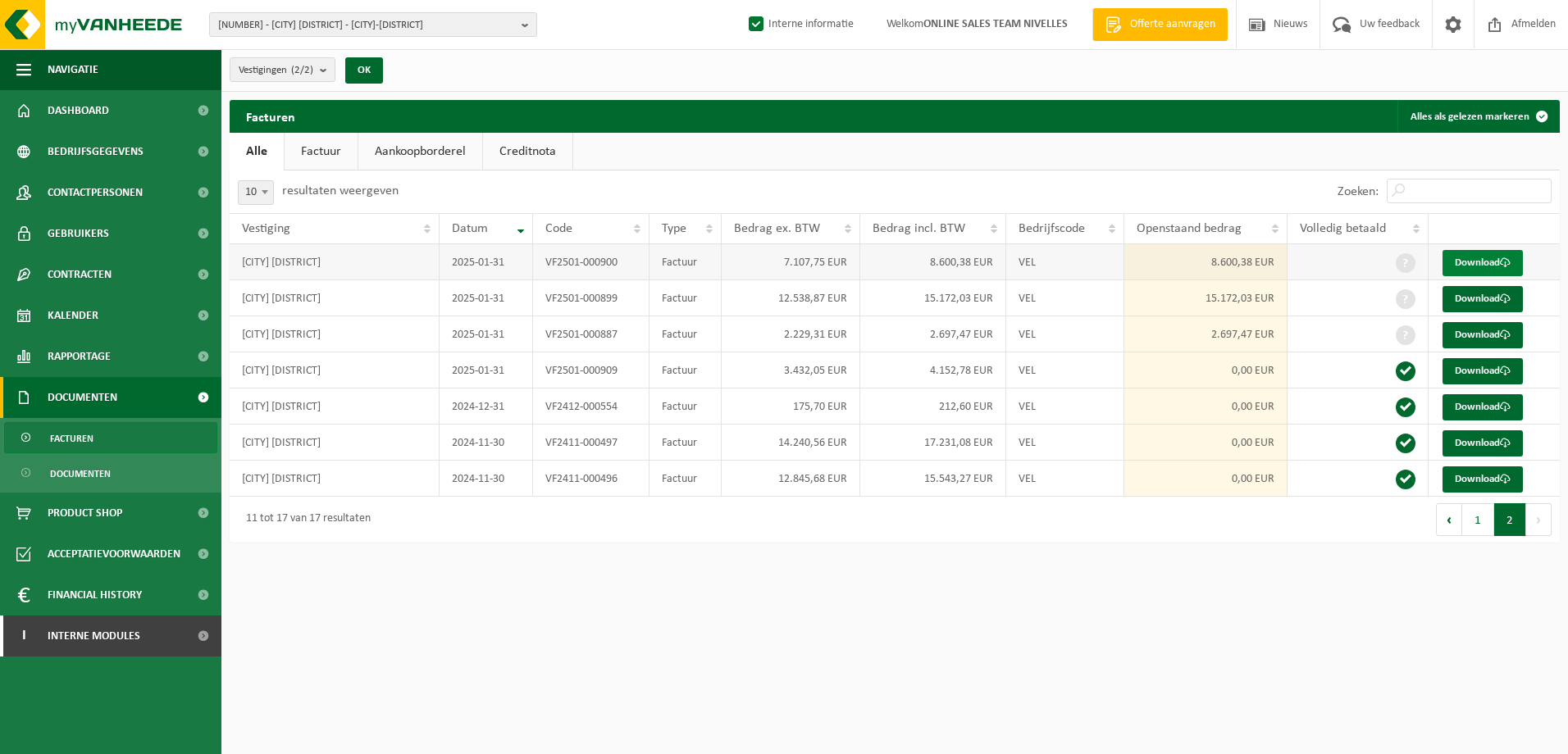click on "Download" at bounding box center [1483, 263] 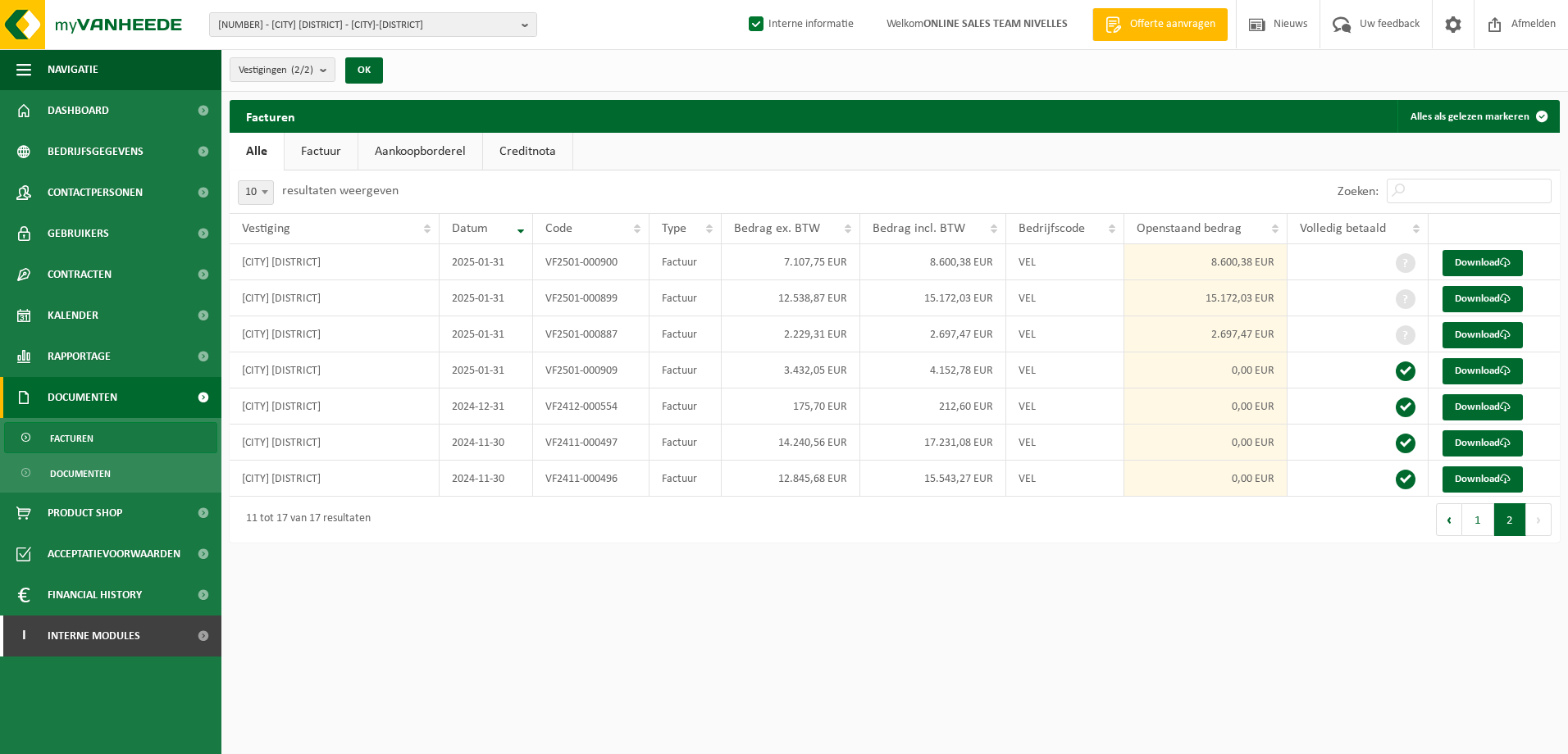 click on "Facturen     Alles als gelezen markeren" at bounding box center (895, 116) 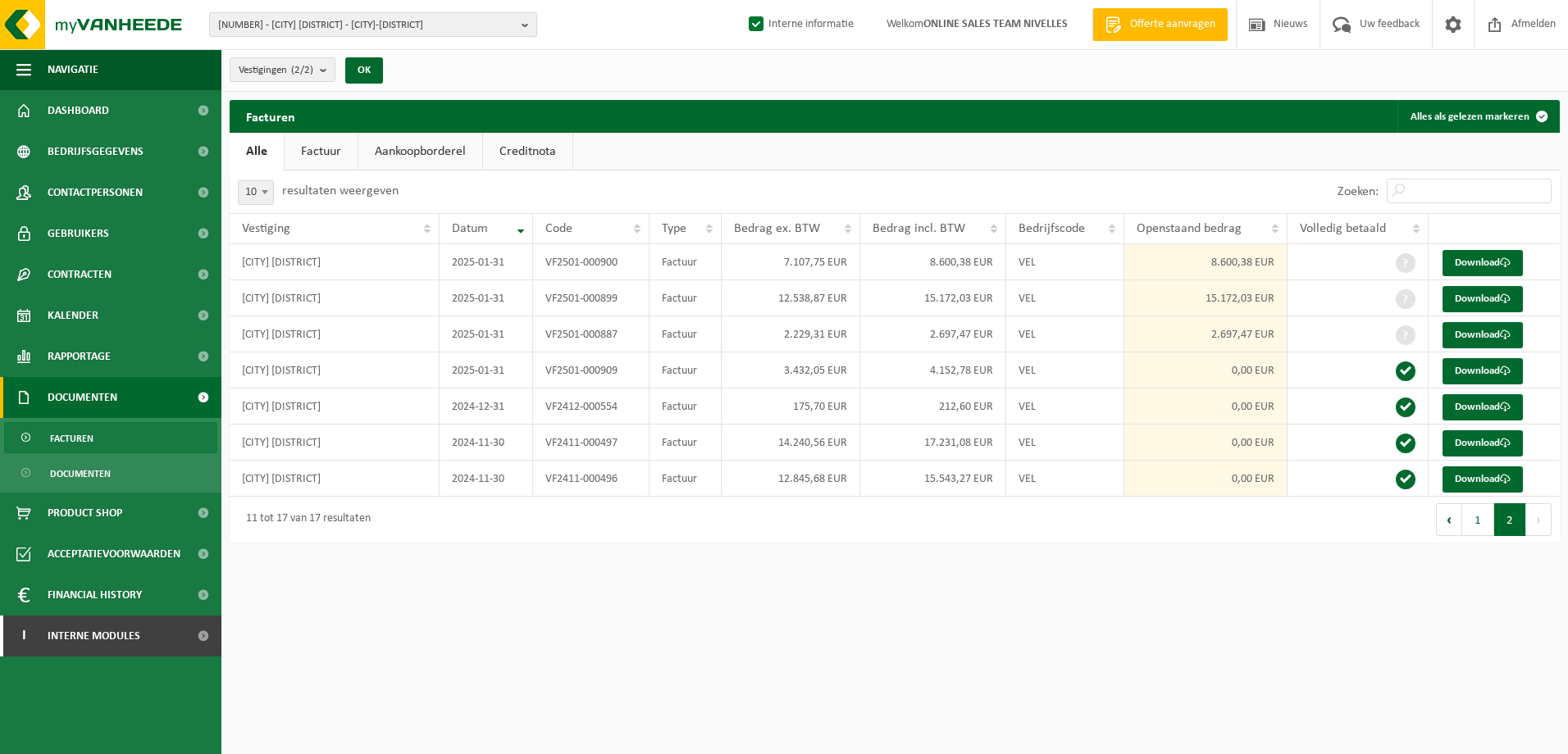 click at bounding box center [529, 25] 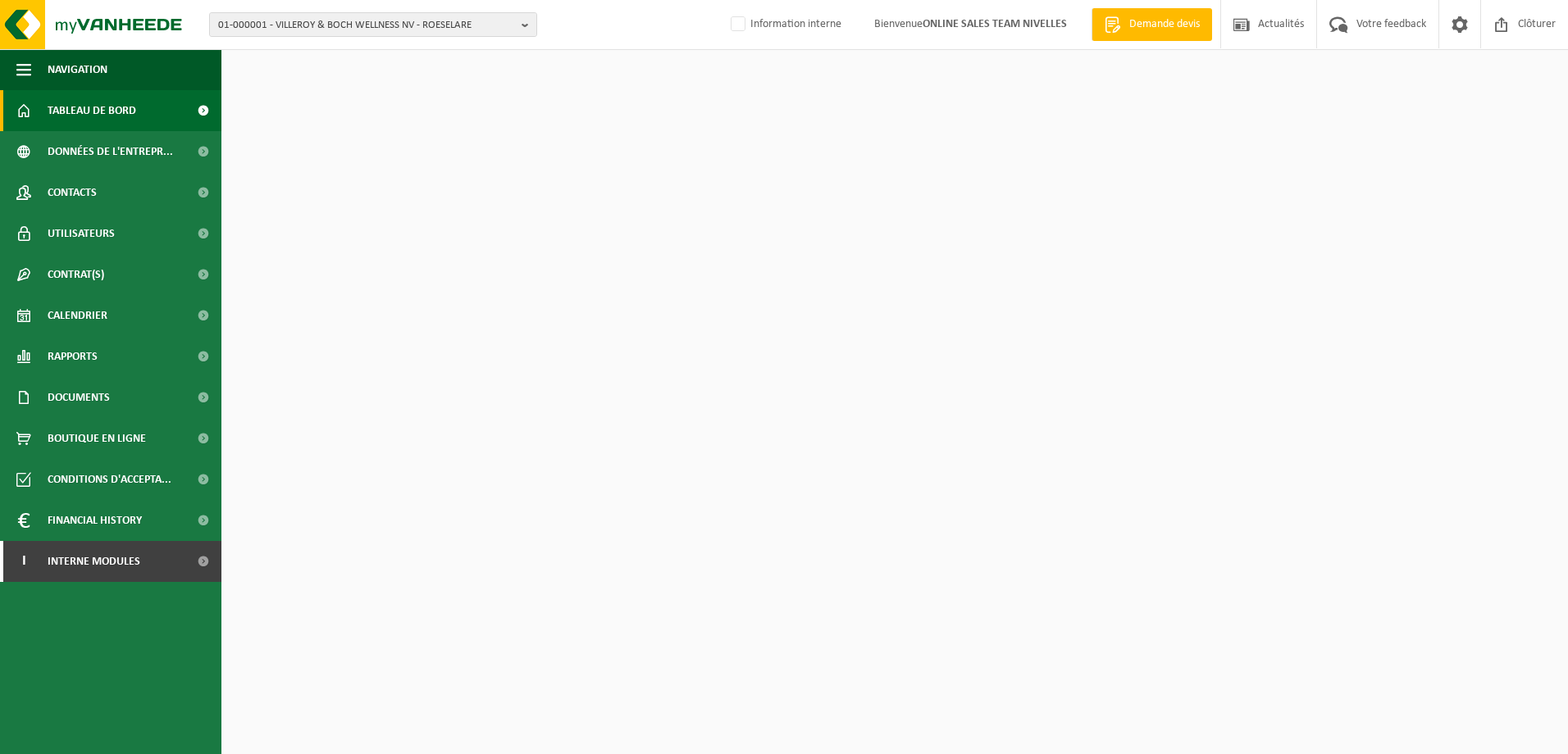 scroll, scrollTop: 0, scrollLeft: 0, axis: both 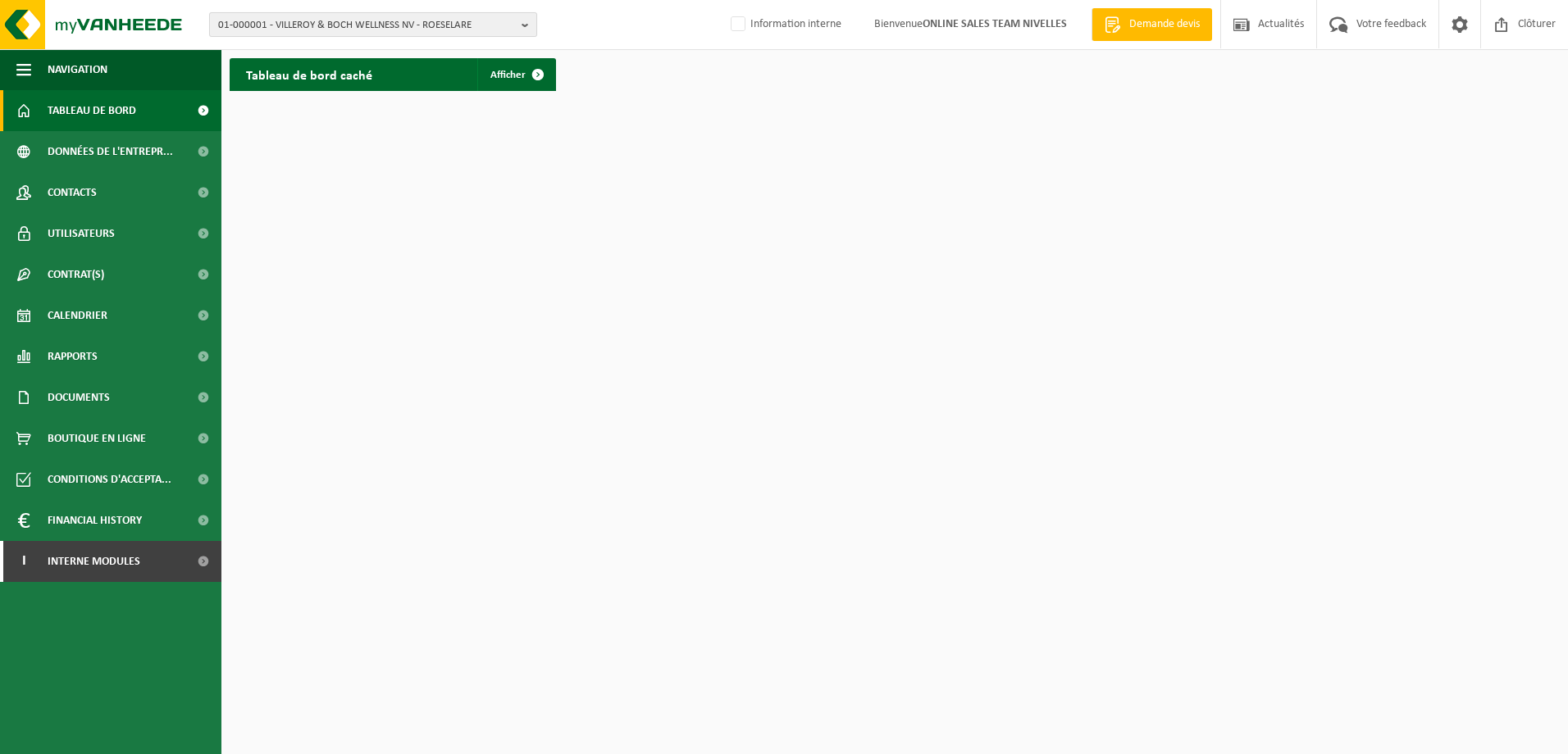 click on "01-000001 - VILLEROY & BOCH WELLNESS NV - ROESELARE" at bounding box center [373, 25] 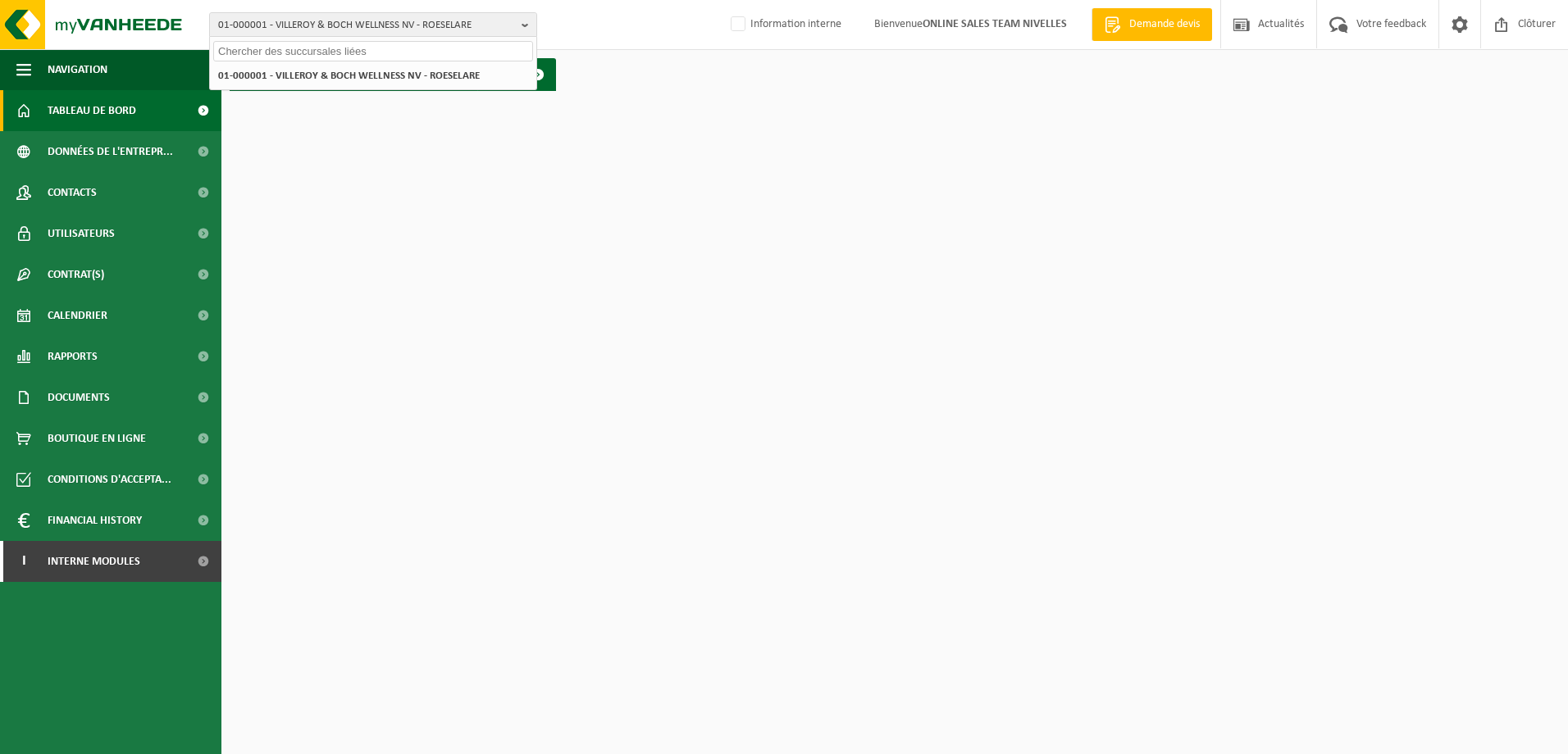 paste on "[NUMBER]" 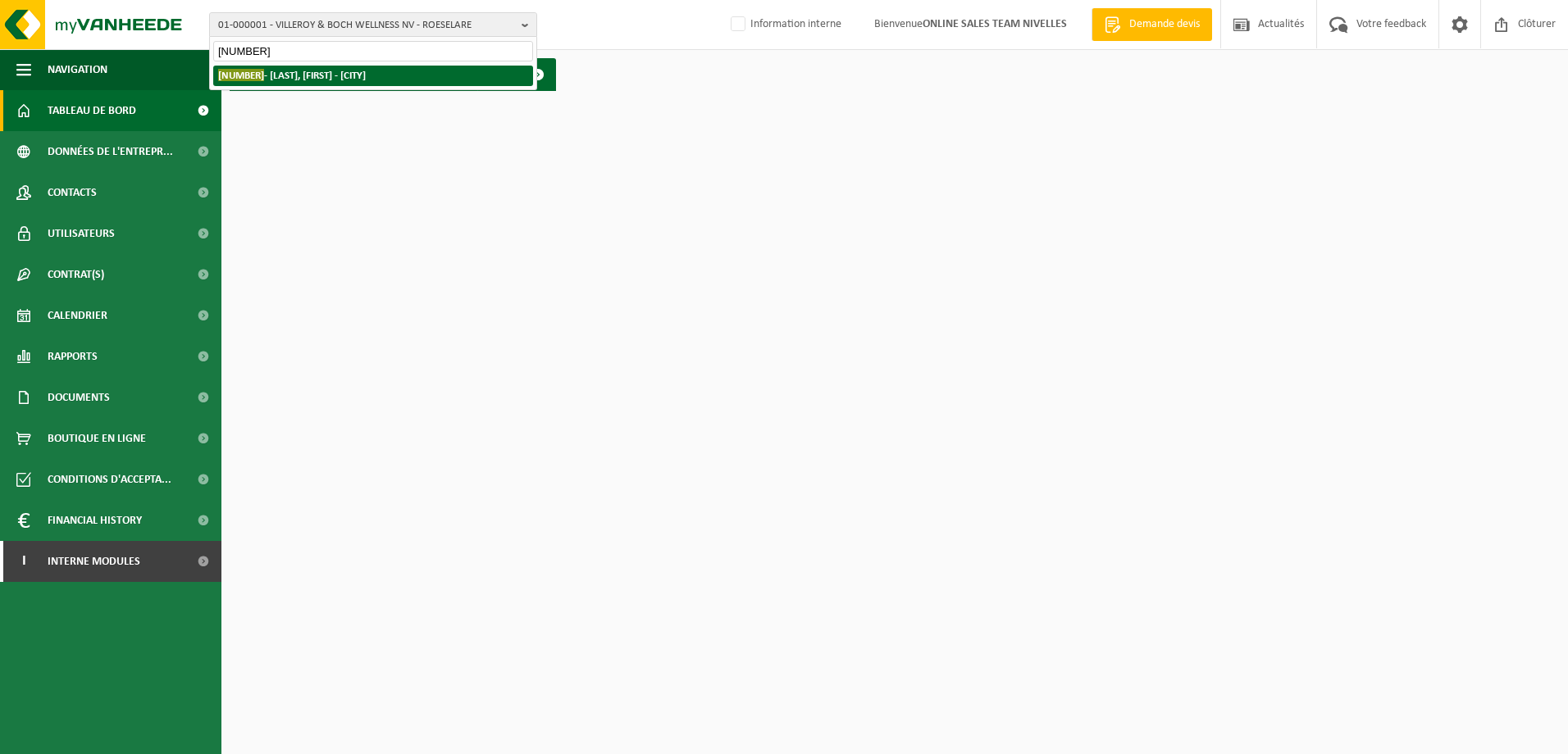 type on "[NUMBER]" 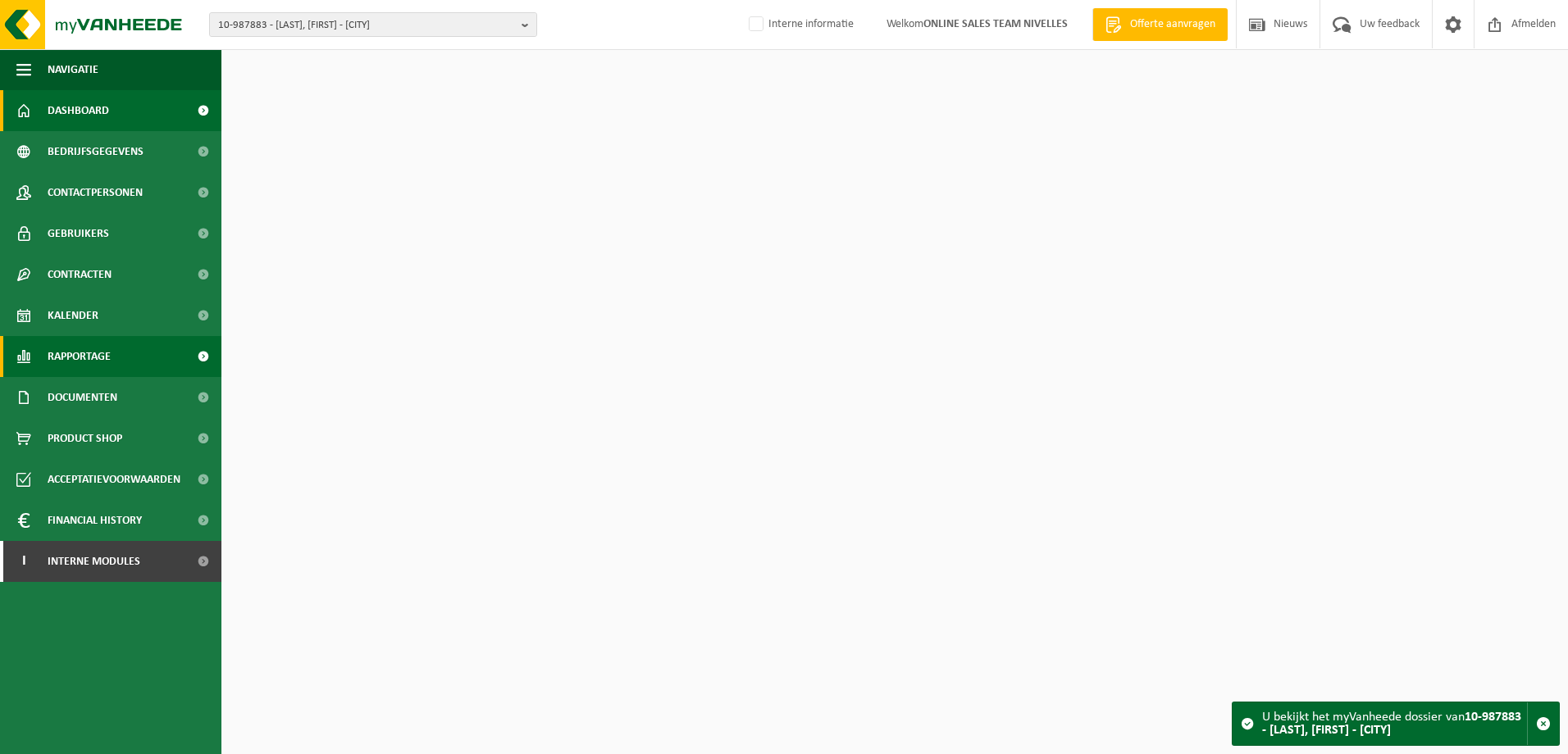 scroll, scrollTop: 0, scrollLeft: 0, axis: both 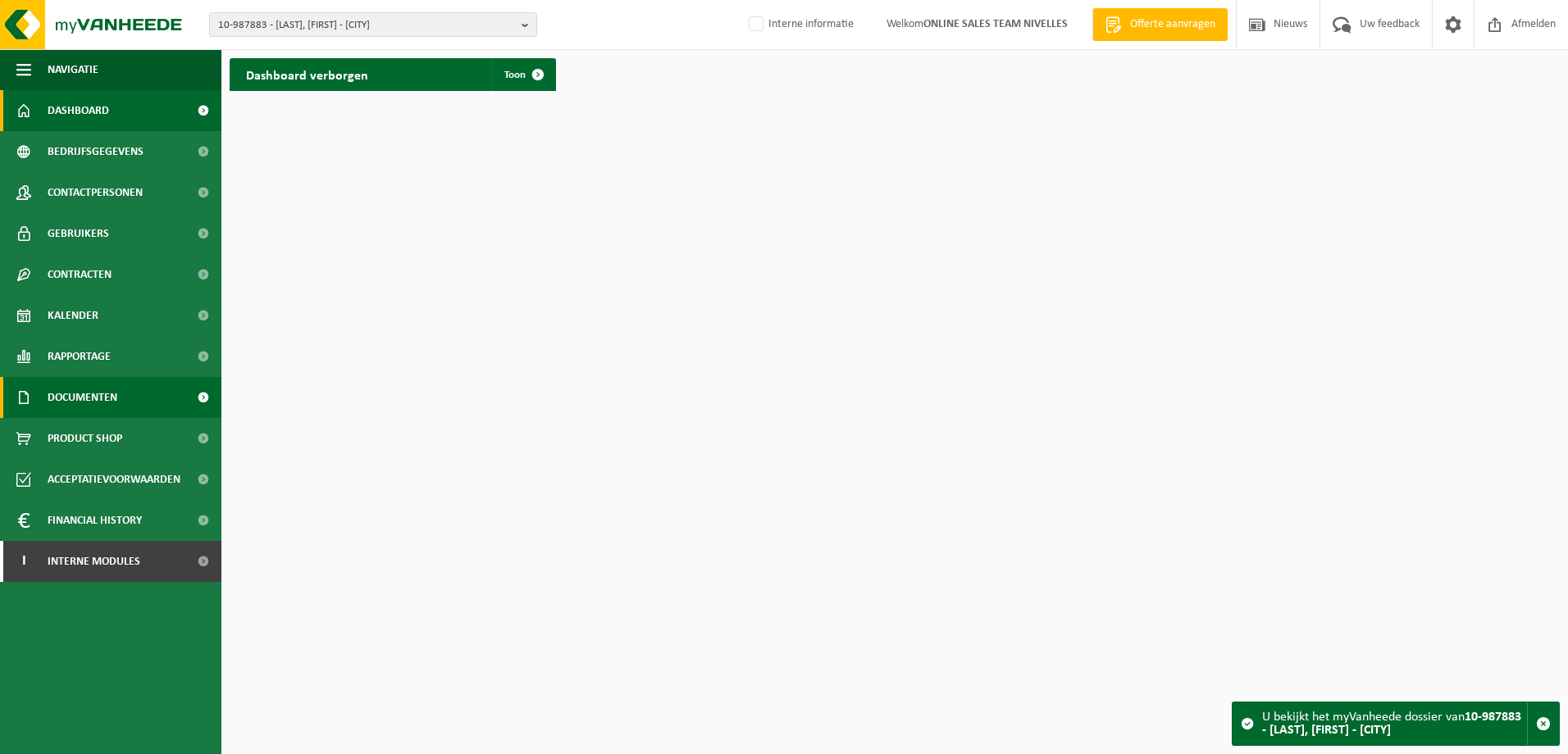 click on "Documenten" at bounding box center (82, 397) 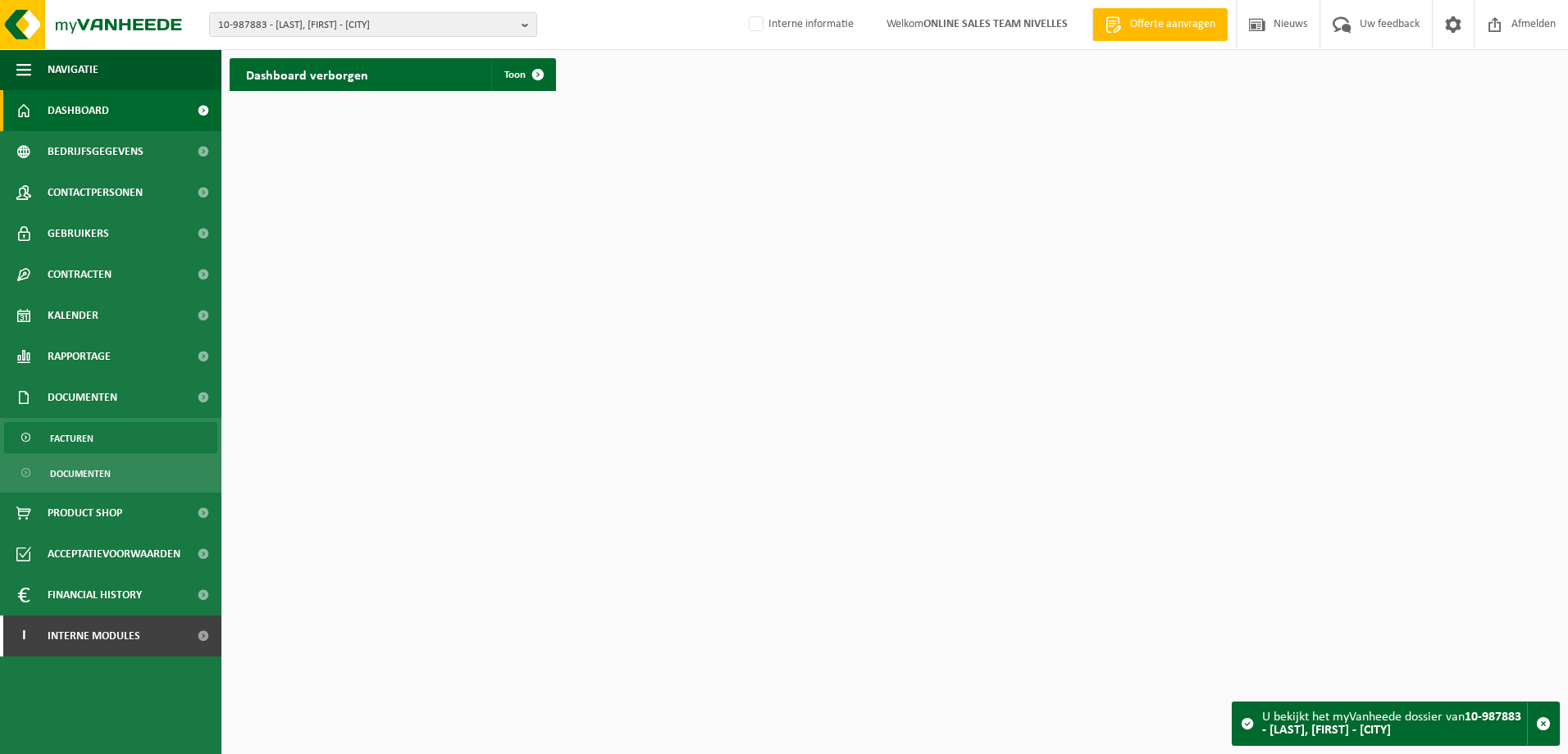 click on "Facturen" at bounding box center (111, 438) 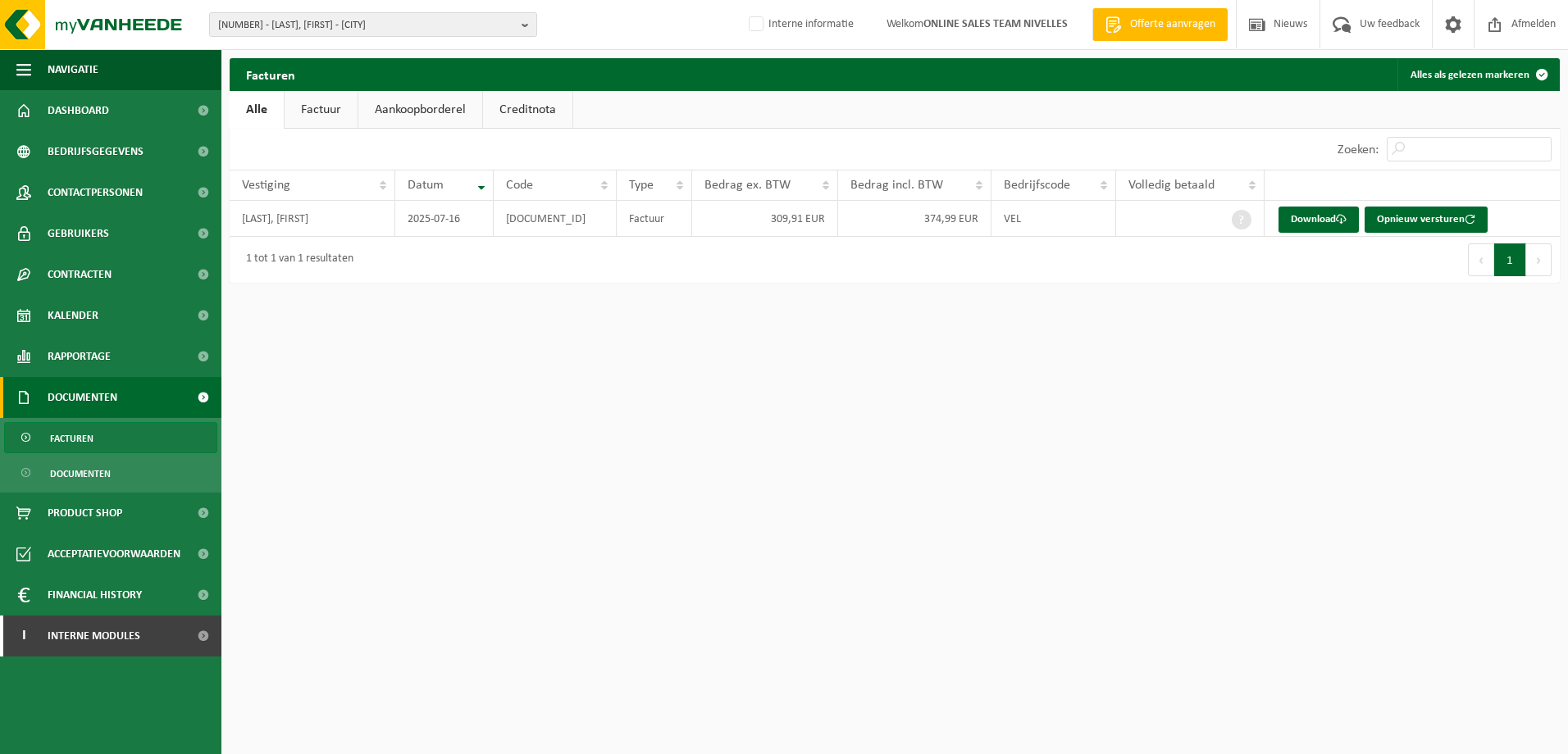 scroll, scrollTop: 0, scrollLeft: 0, axis: both 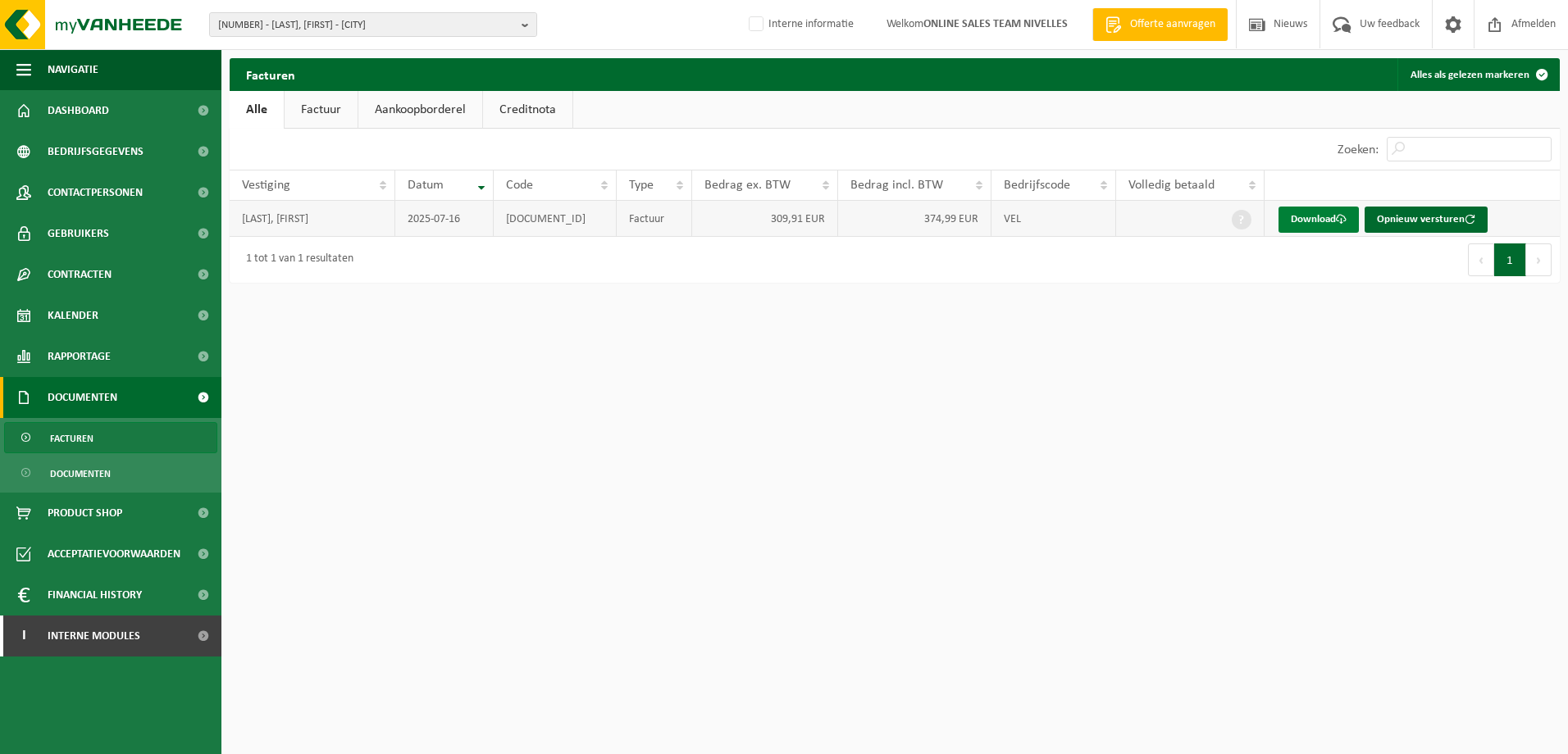 click on "Download" at bounding box center [1319, 220] 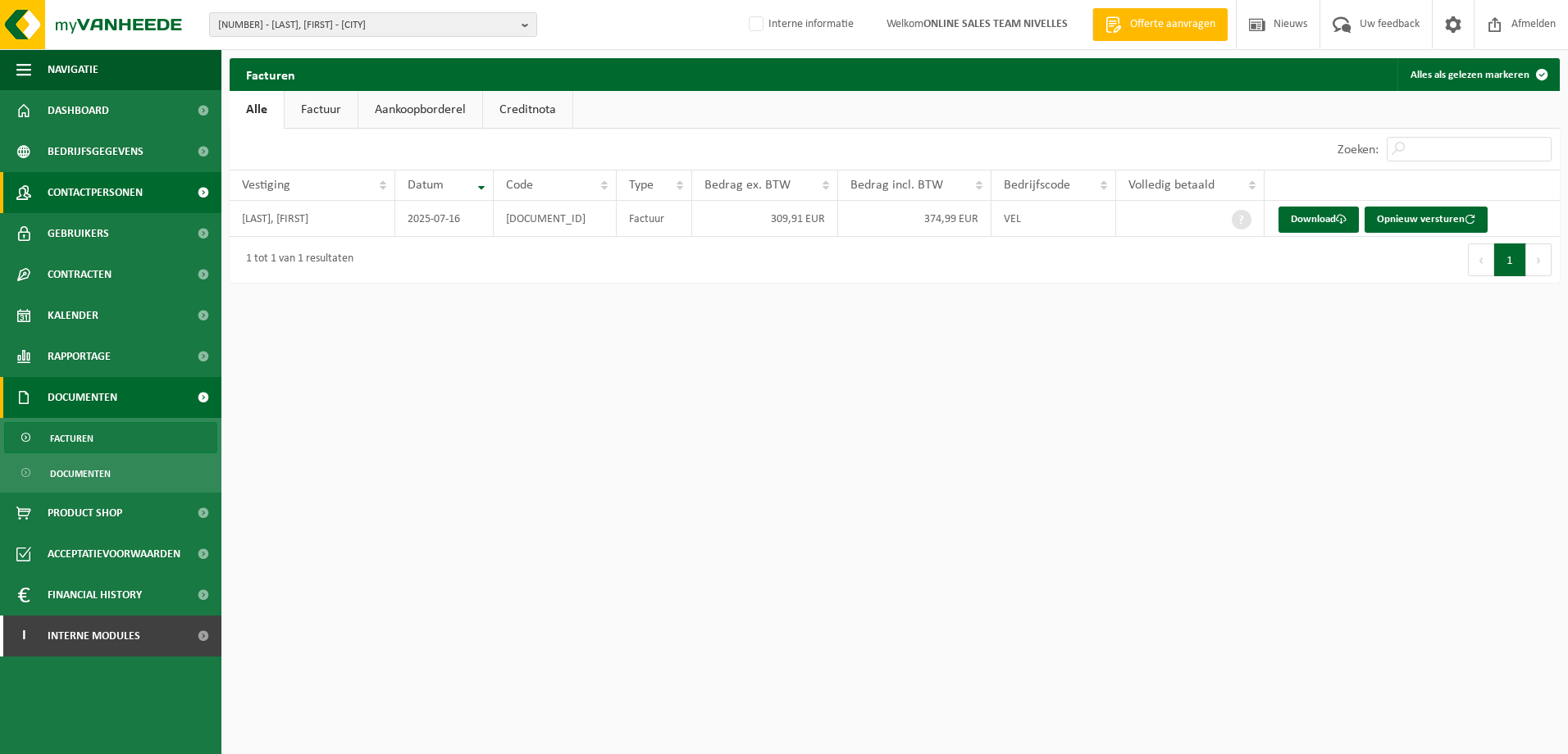 click on "Contactpersonen" at bounding box center (95, 193) 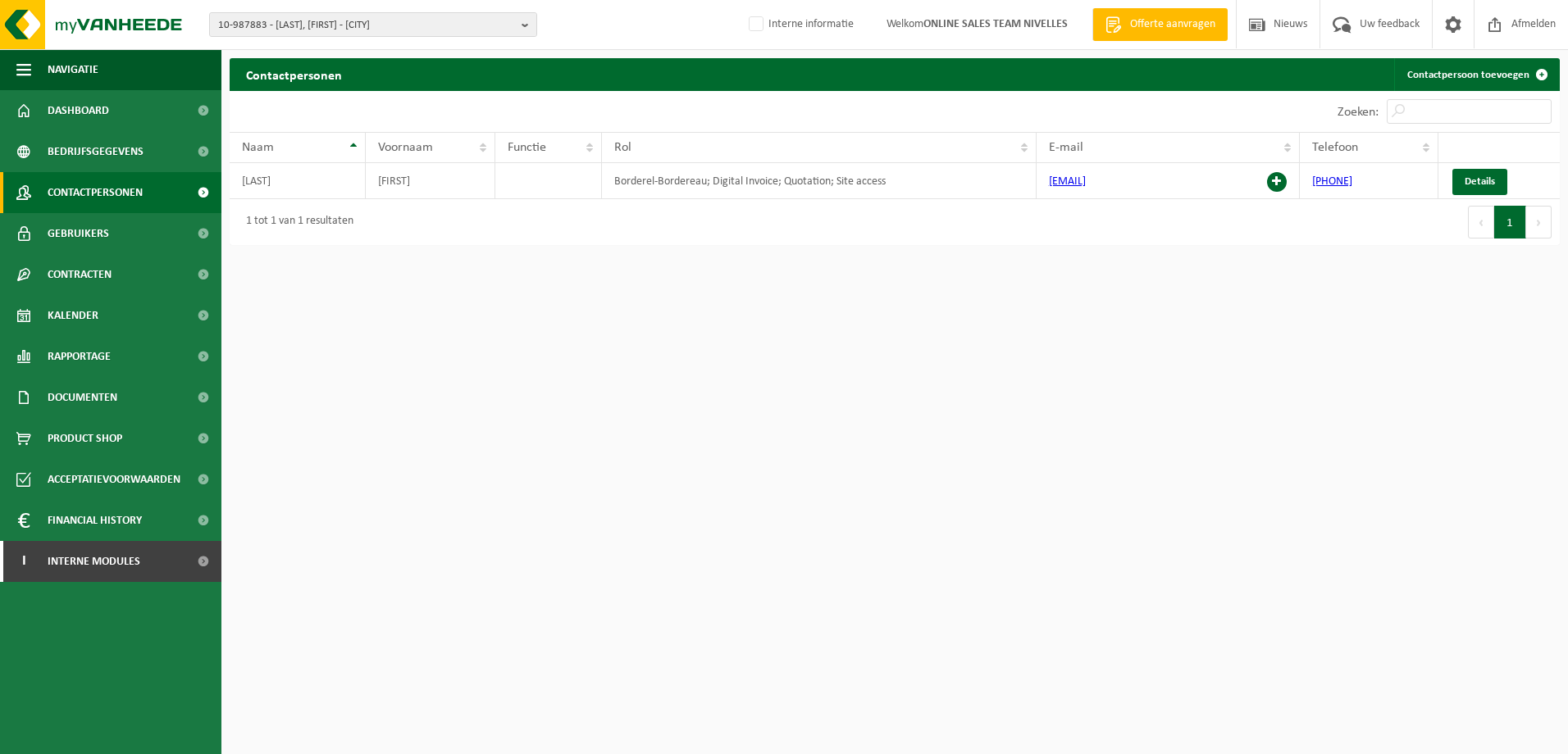 scroll, scrollTop: 0, scrollLeft: 0, axis: both 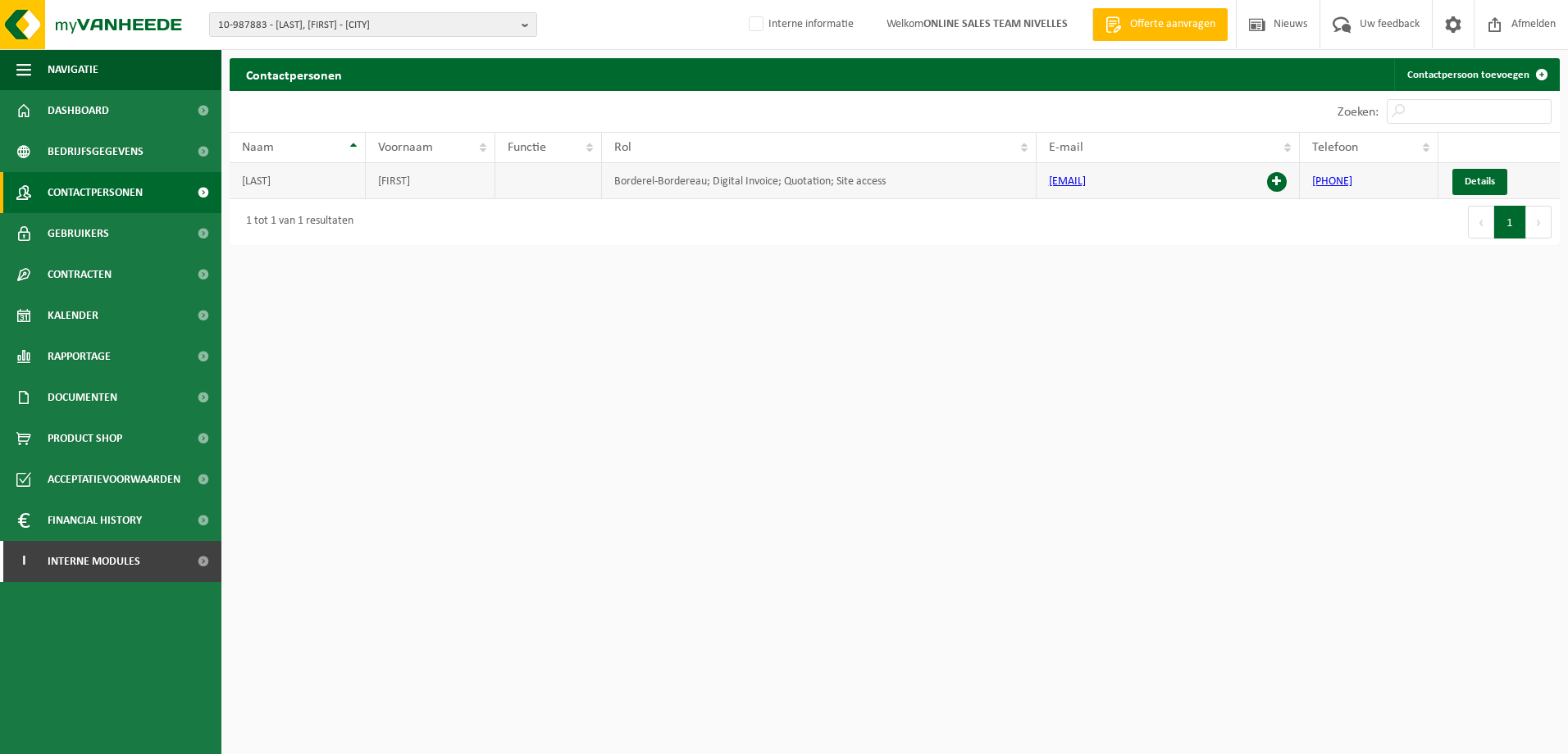 drag, startPoint x: 1187, startPoint y: 184, endPoint x: 1046, endPoint y: 198, distance: 141.69333 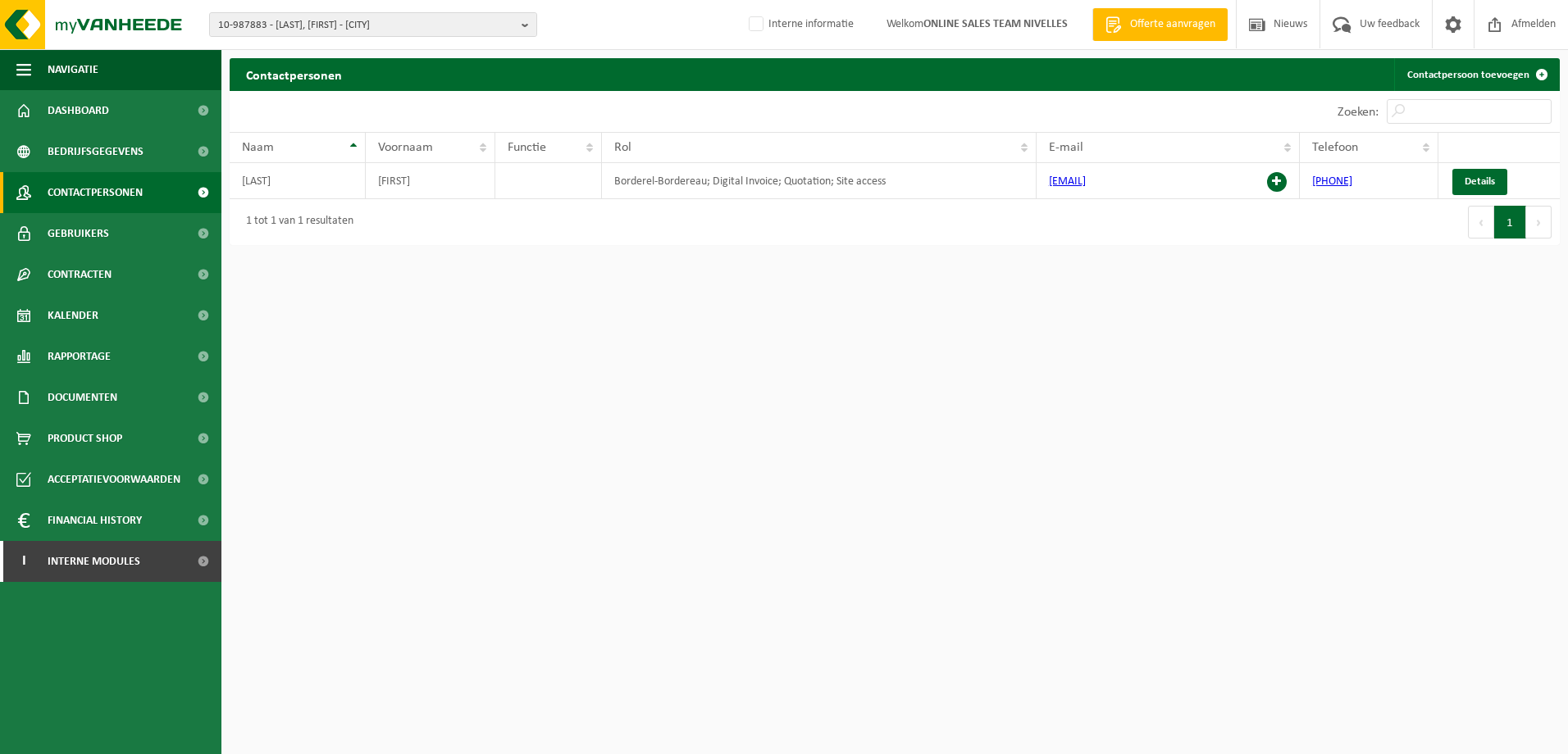 click on "10-987883 - [LAST], [FIRST] - [CITY]                           10-987883 - [LAST], [FIRST] - [CITY]                                         Interne informatie      Welkom  ONLINE SALES TEAM NIVELLES         Offerte aanvragen         Nieuws         Uw feedback               Afmelden                     Navigatie                 Offerte aanvragen         Nieuws         Uw feedback               Afmelden                 Dashboard               Bedrijfsgegevens               Contactpersonen               Gebruikers               Contracten               Actieve contracten             Historiek contracten                 Kalender               Rapportage               In grafiekvorm             In lijstvorm                 Documenten               Facturen             Documenten                 Product Shop               Acceptatievoorwaarden               Financial History               In grafiekvorm             In lijstvorm               I   Interne modules" at bounding box center [784, 377] 